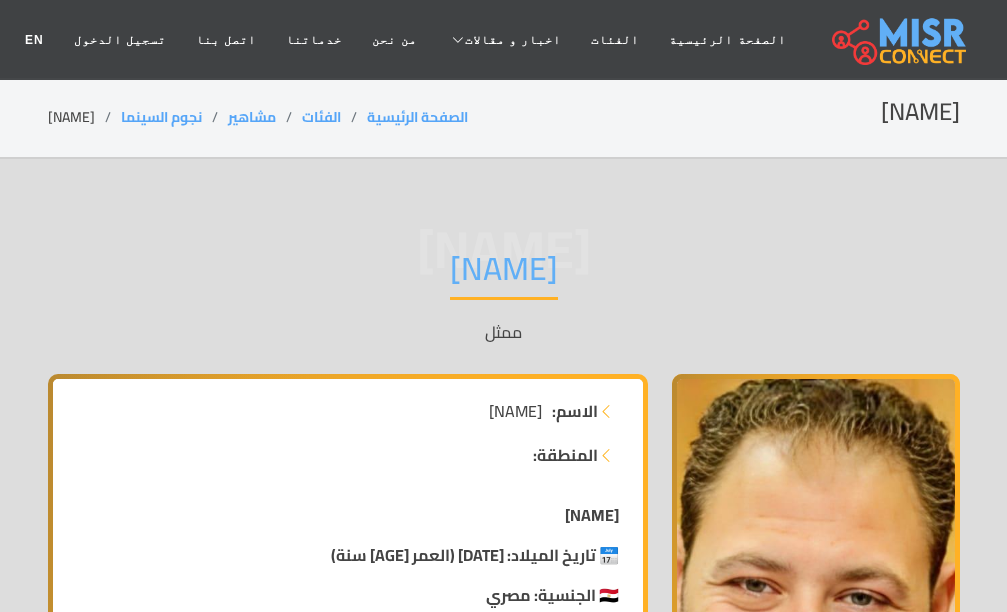 scroll, scrollTop: 0, scrollLeft: 0, axis: both 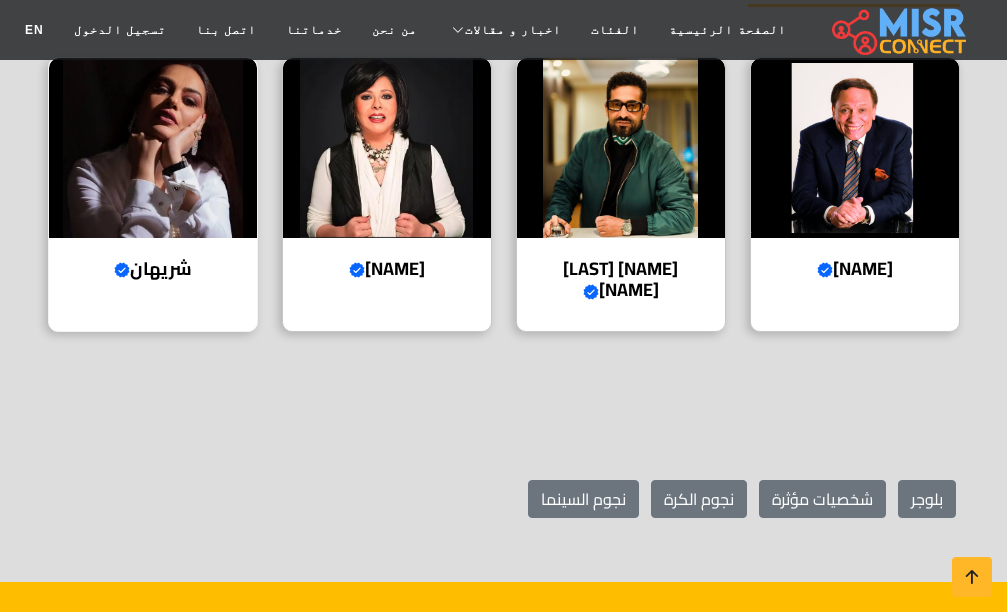 click at bounding box center (153, 148) 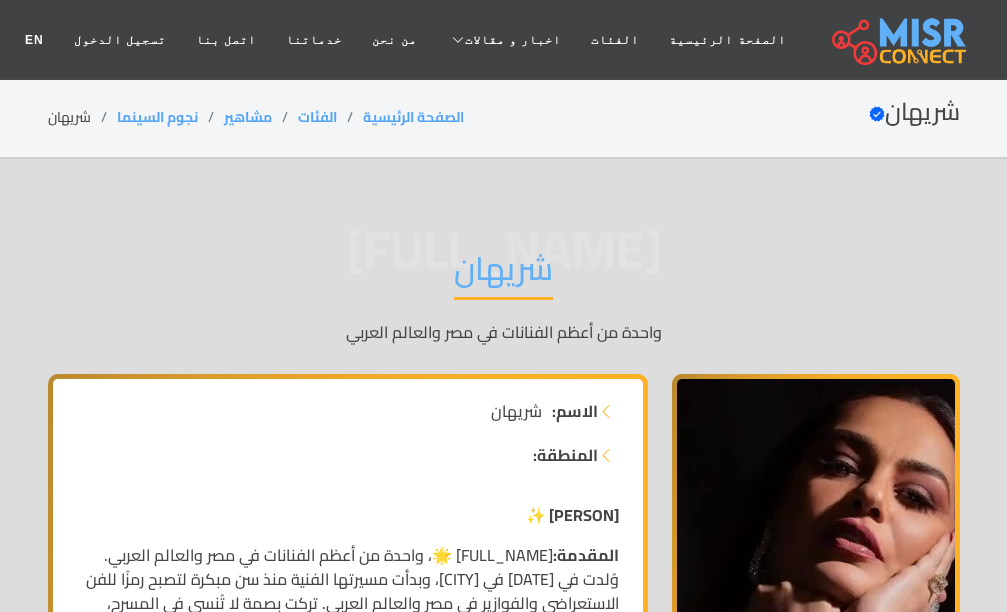 scroll, scrollTop: 0, scrollLeft: 0, axis: both 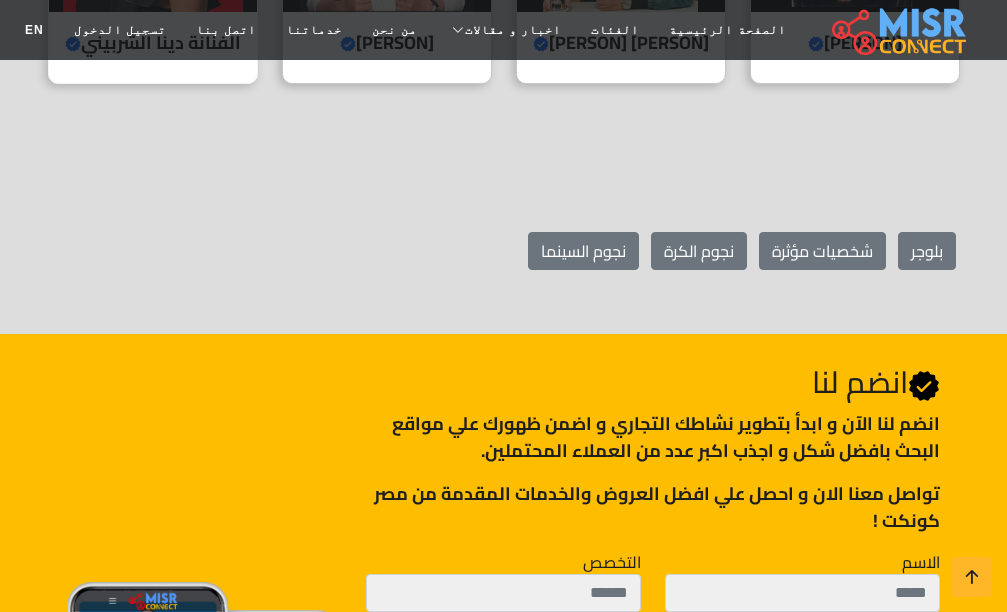 click at bounding box center (153, -78) 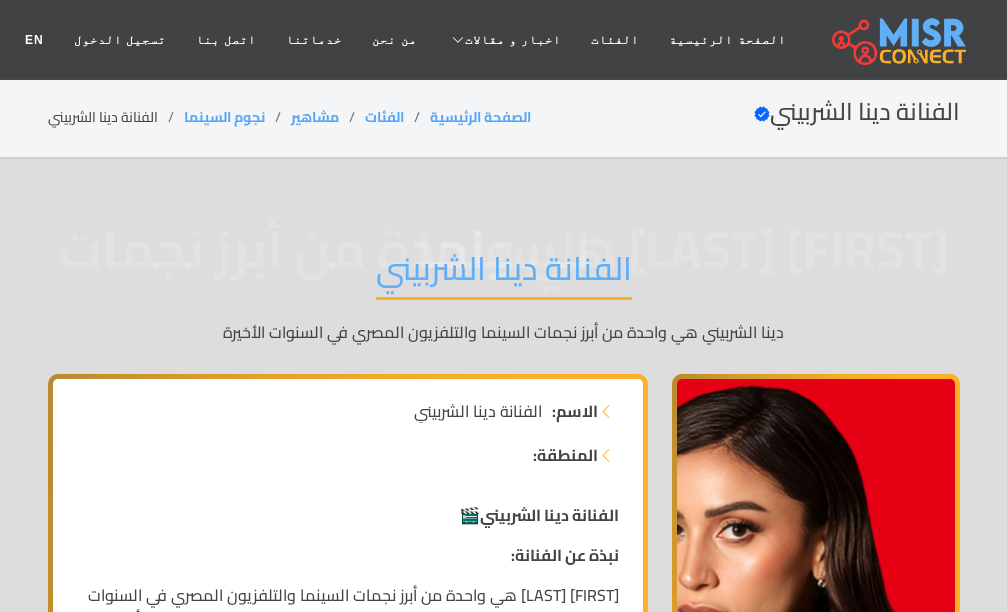 scroll, scrollTop: 0, scrollLeft: 0, axis: both 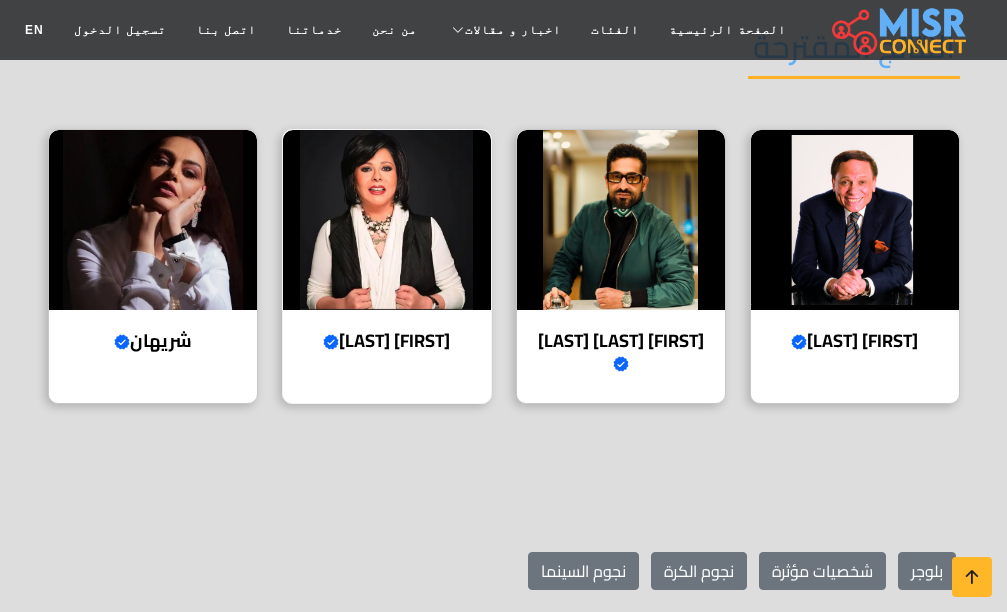 click at bounding box center [387, 220] 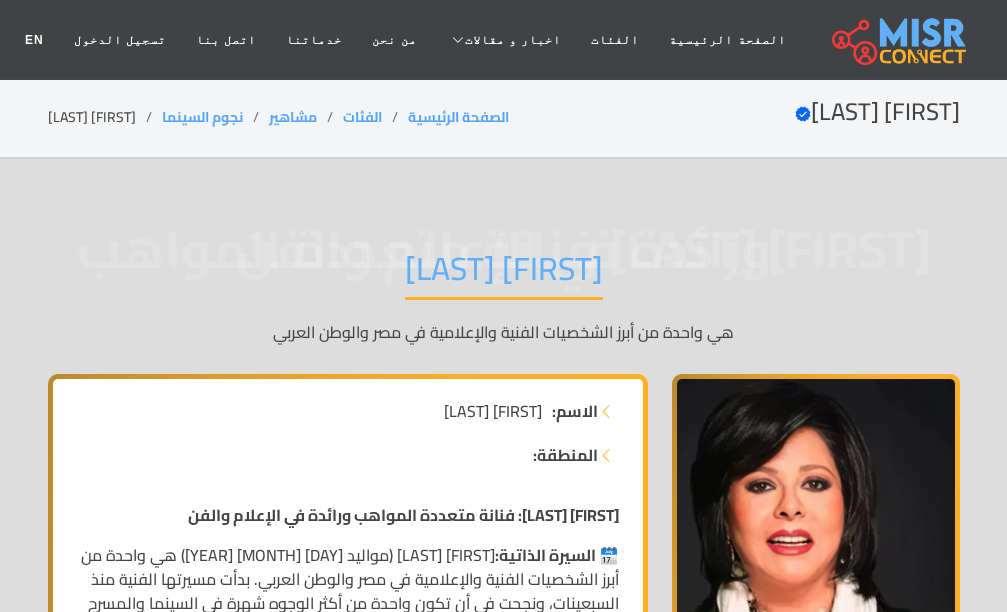 scroll, scrollTop: 0, scrollLeft: 0, axis: both 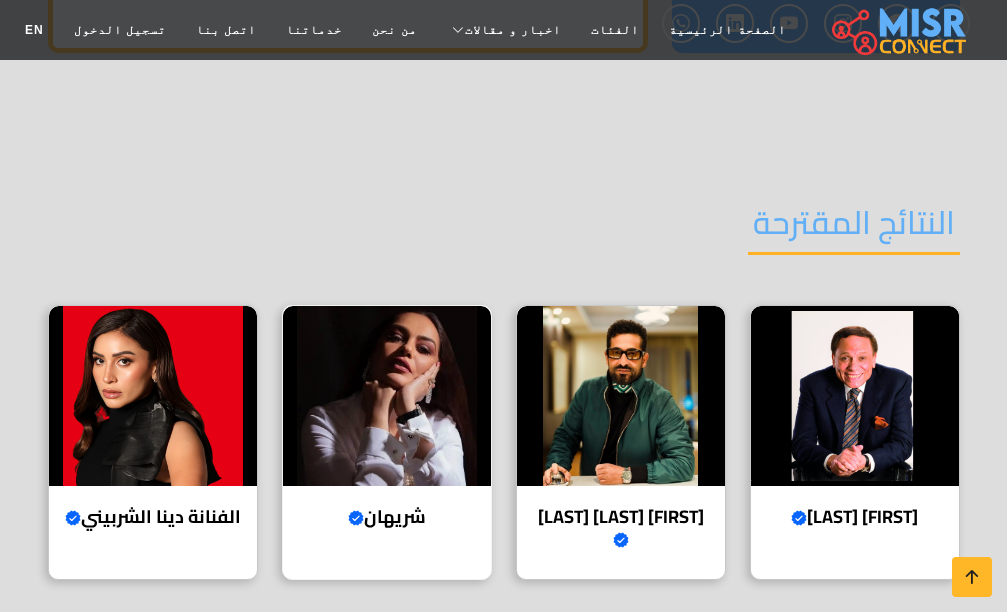 click at bounding box center [387, 396] 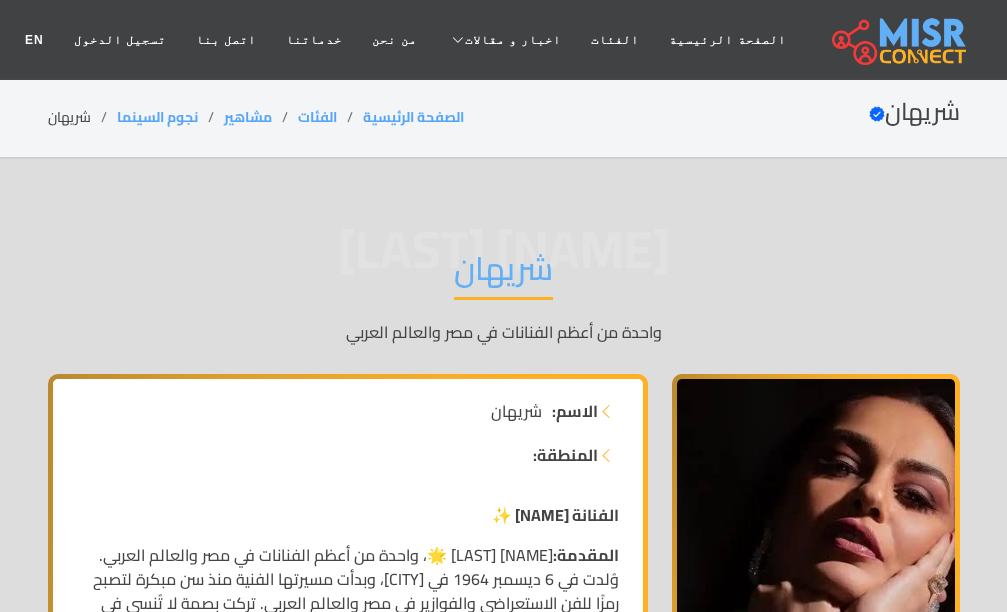 scroll, scrollTop: 0, scrollLeft: 0, axis: both 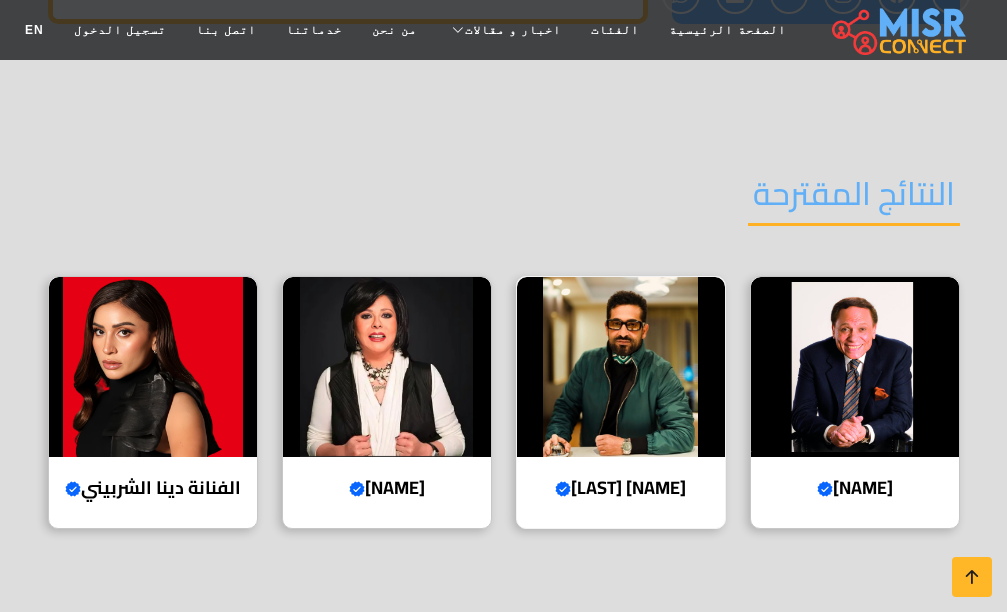 click at bounding box center (621, 367) 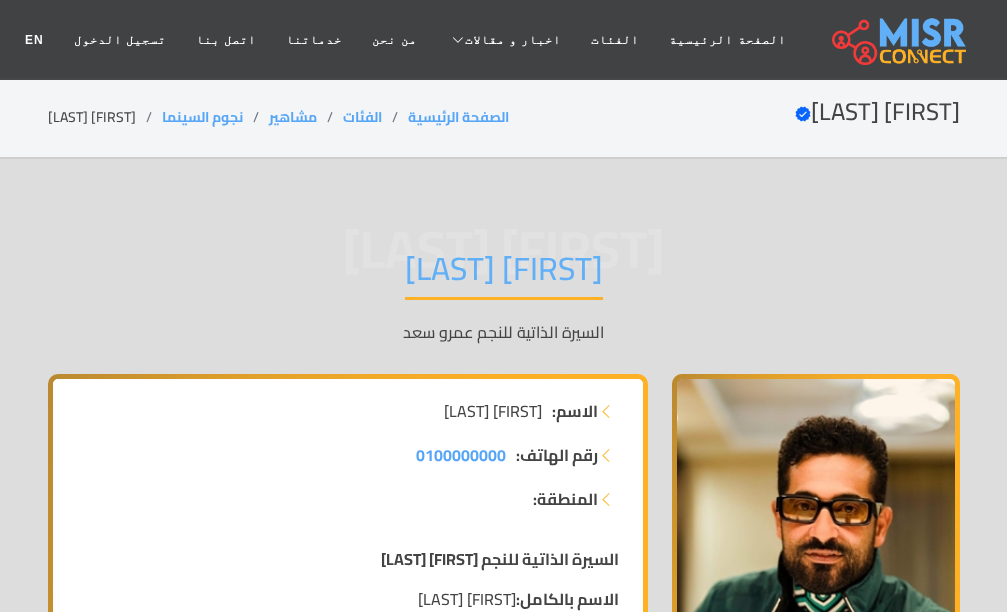 scroll, scrollTop: 0, scrollLeft: 0, axis: both 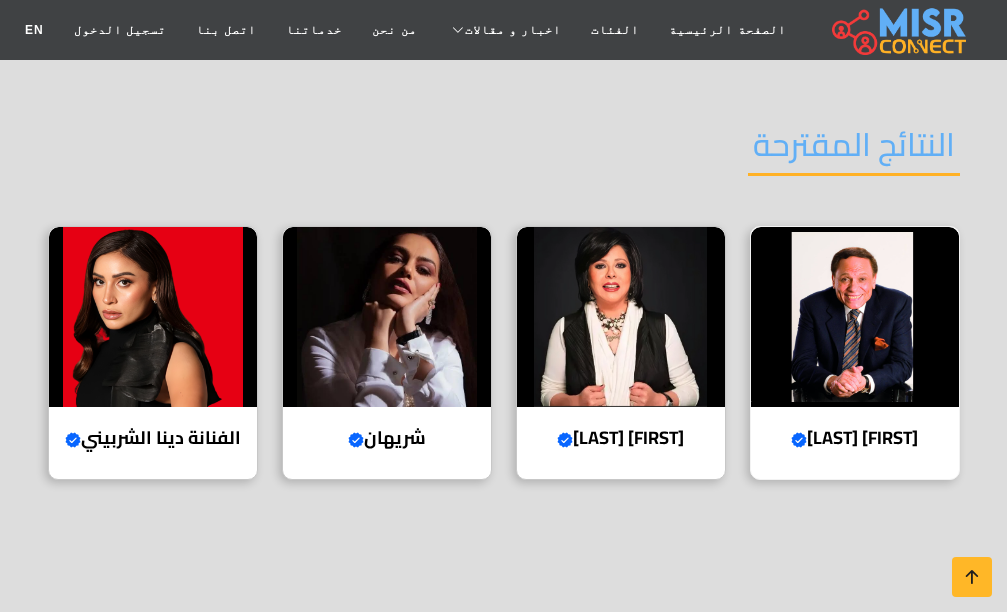click at bounding box center (855, 317) 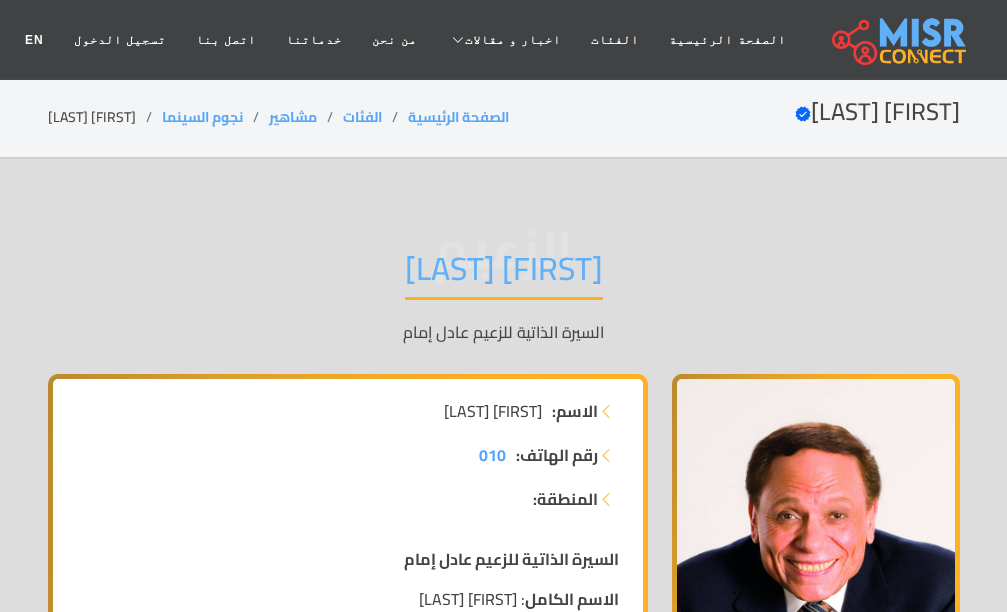 scroll, scrollTop: 0, scrollLeft: 0, axis: both 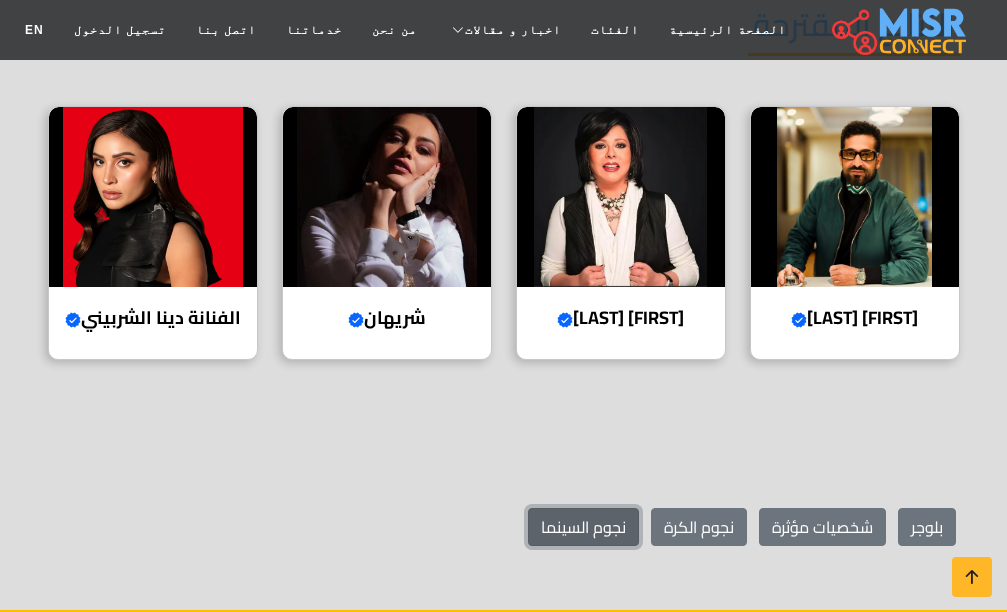 click on "نجوم السينما" at bounding box center (583, 527) 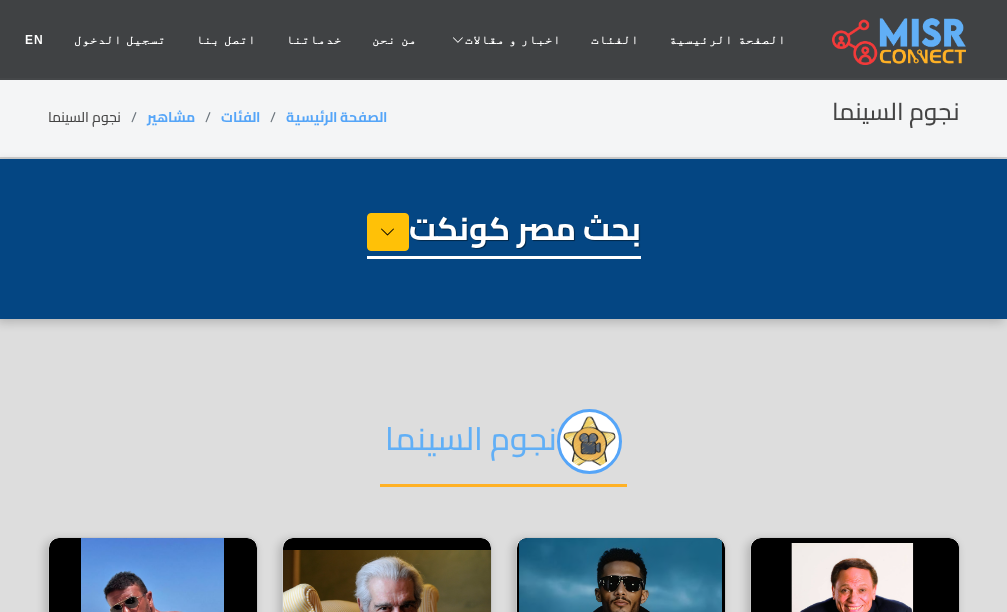 select on "**********" 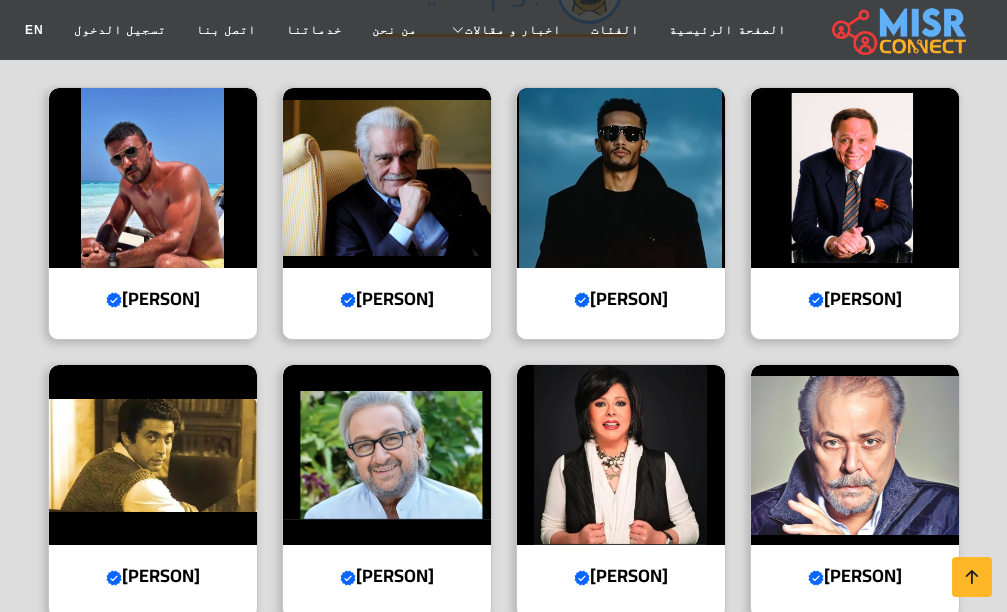 scroll, scrollTop: 480, scrollLeft: 0, axis: vertical 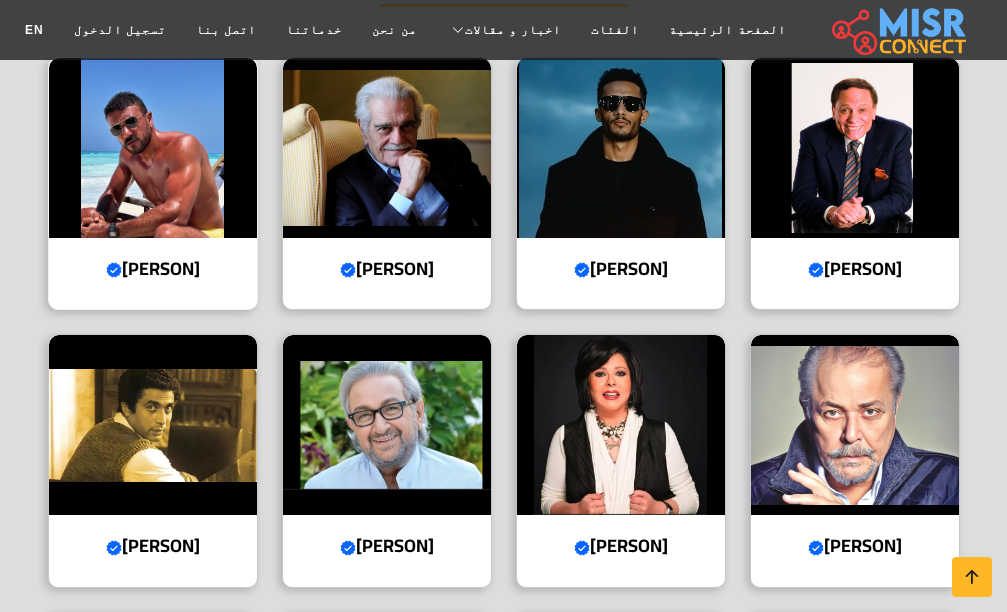click at bounding box center [153, 148] 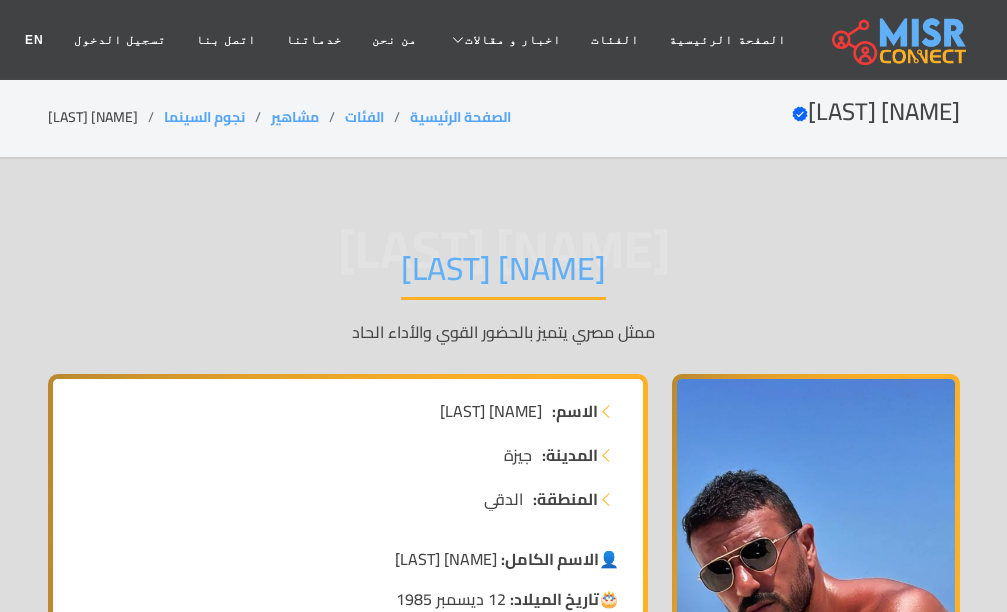 scroll, scrollTop: 0, scrollLeft: 0, axis: both 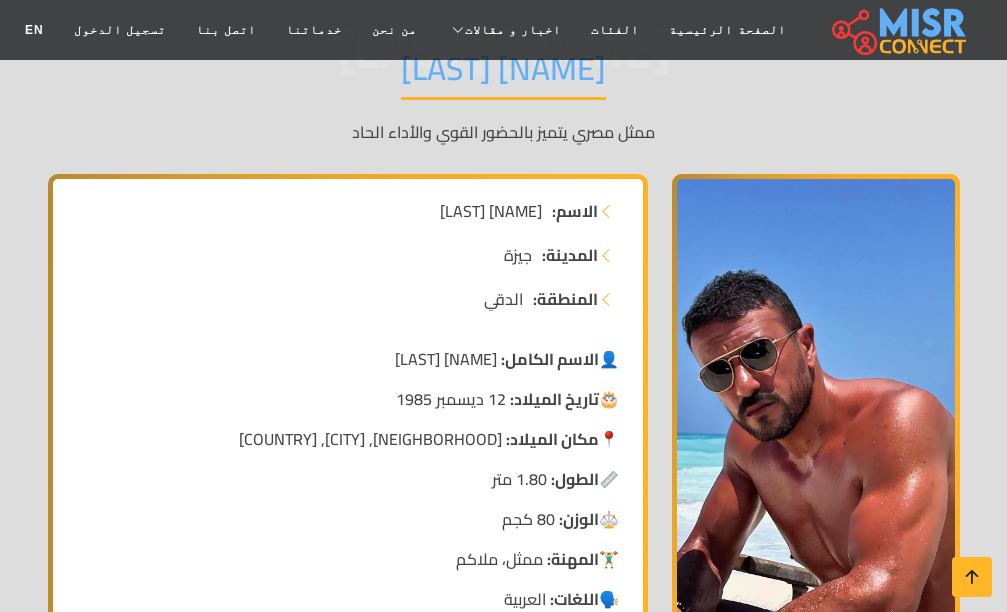 click at bounding box center (816, 424) 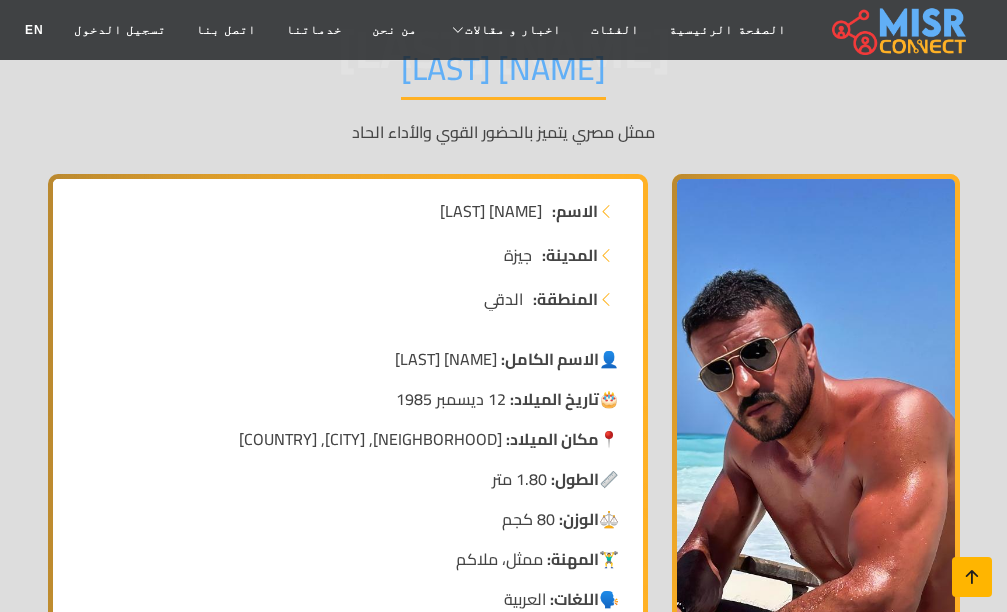click at bounding box center (972, 577) 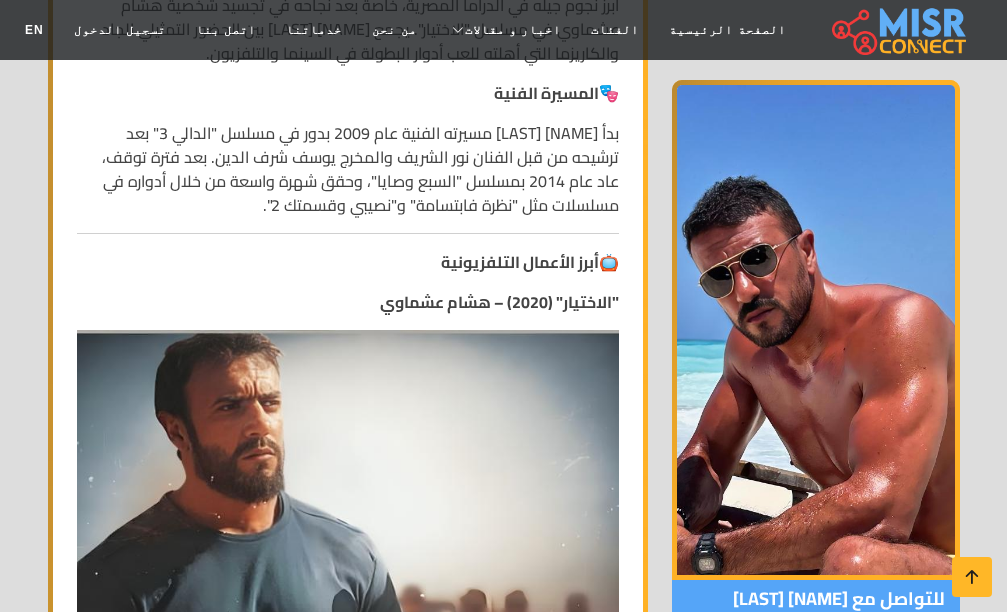 scroll, scrollTop: 1293, scrollLeft: 0, axis: vertical 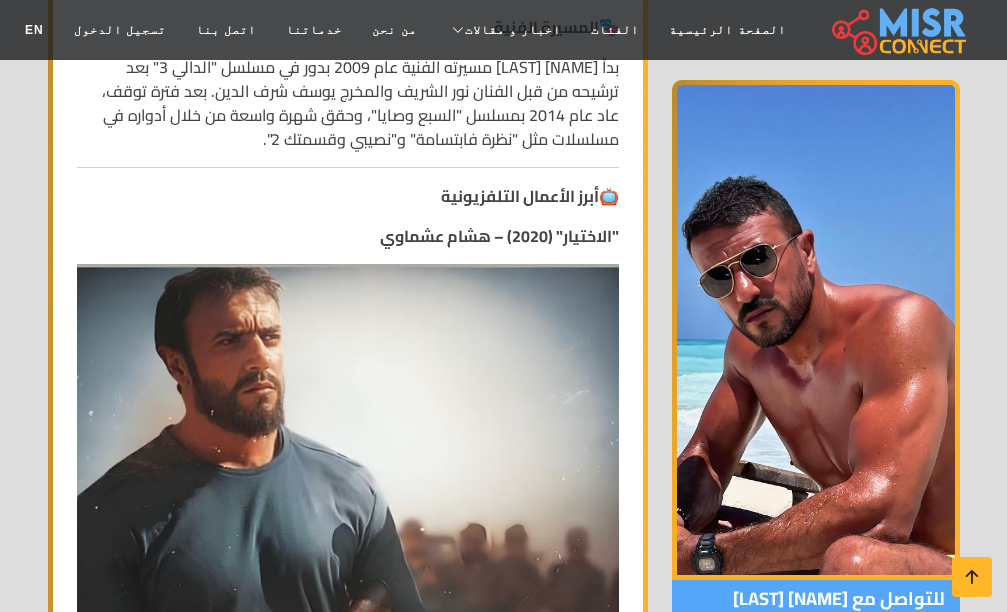 click at bounding box center [348, 602] 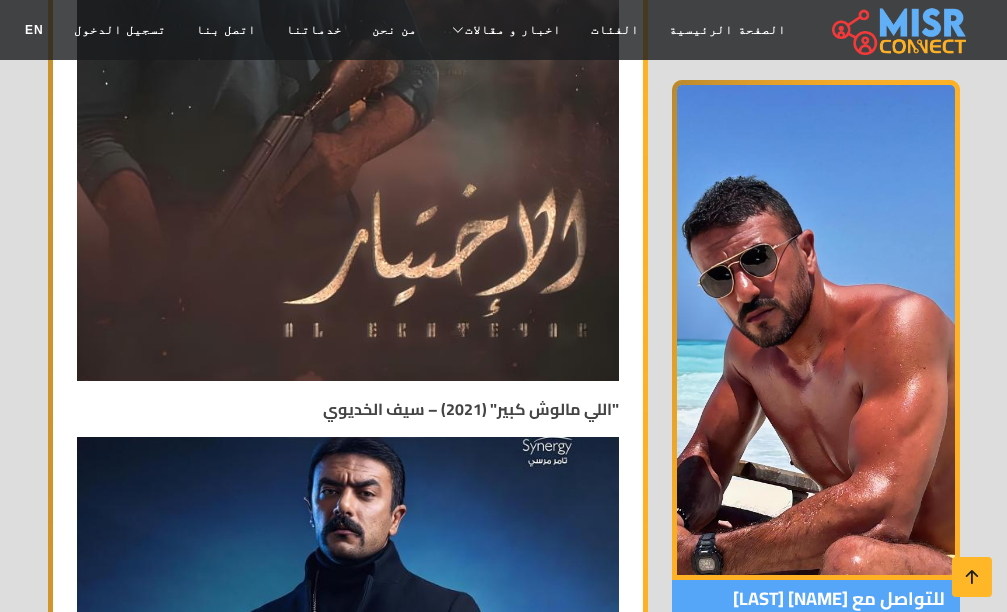 scroll, scrollTop: 1973, scrollLeft: 0, axis: vertical 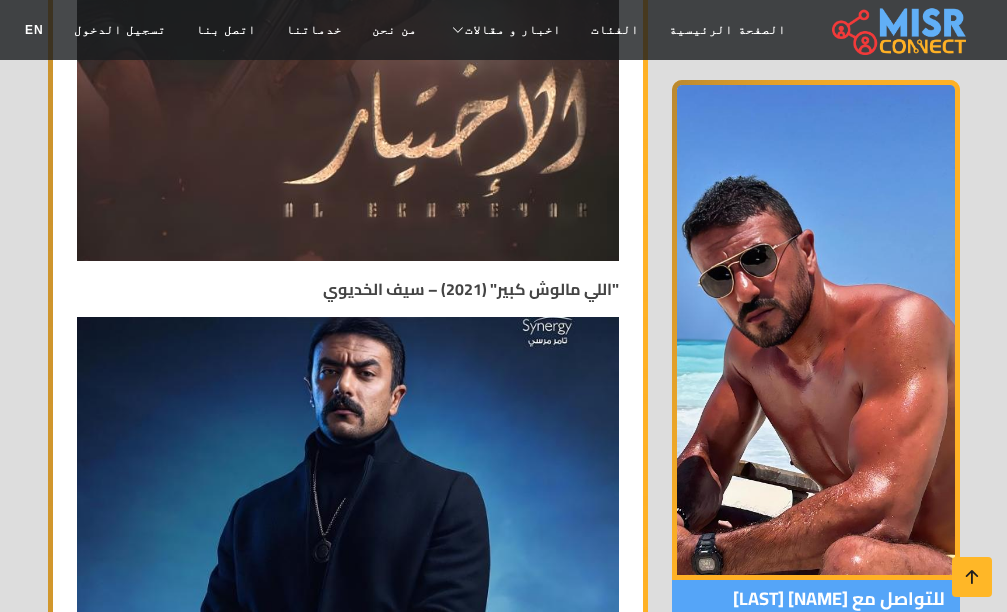 click at bounding box center (348, 656) 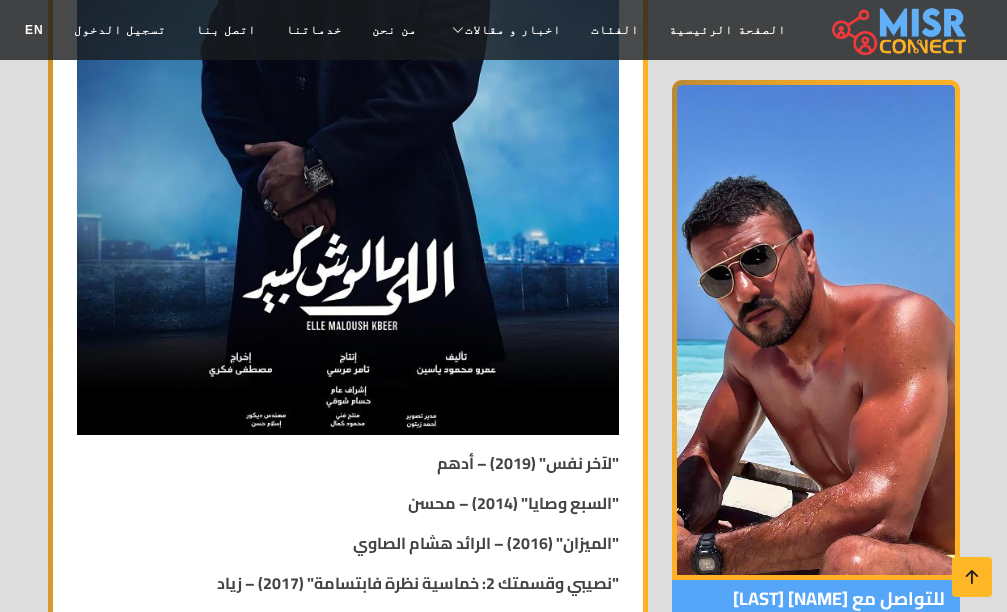 scroll, scrollTop: 2573, scrollLeft: 0, axis: vertical 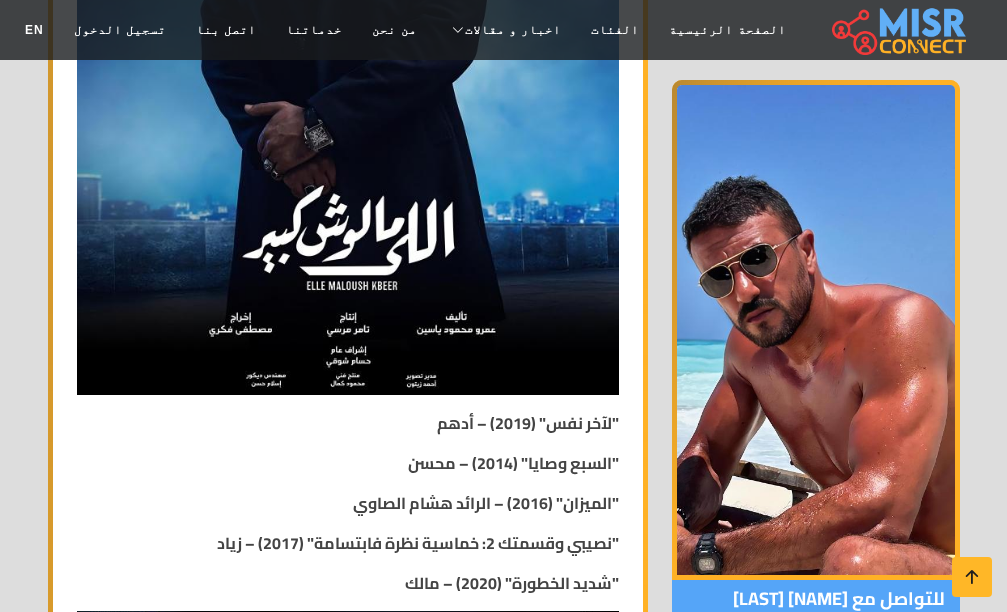 click on ""السبع وصايا" (2014) – محسن" at bounding box center [513, 463] 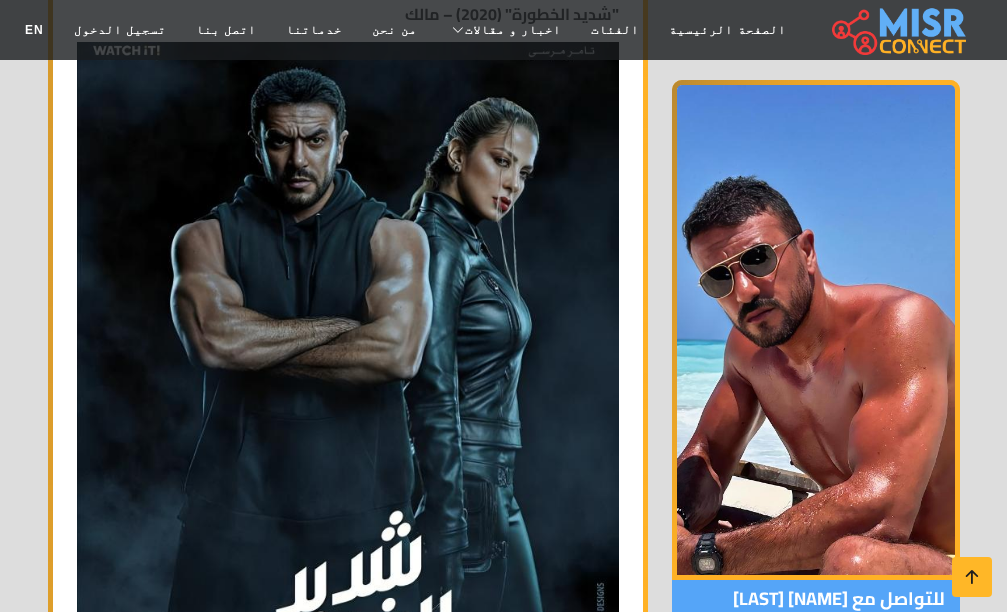 scroll, scrollTop: 3147, scrollLeft: 0, axis: vertical 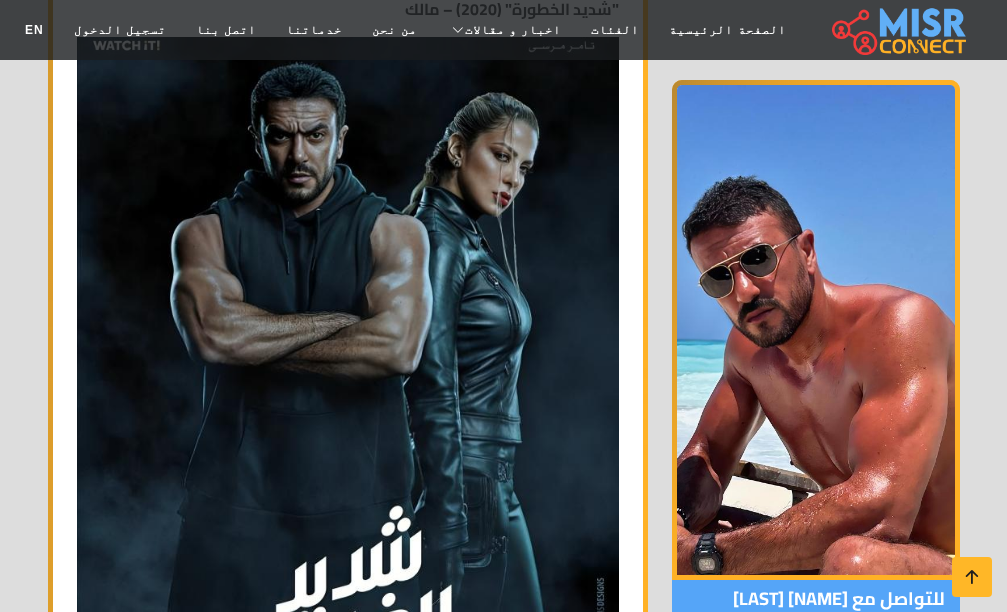 click at bounding box center [348, 375] 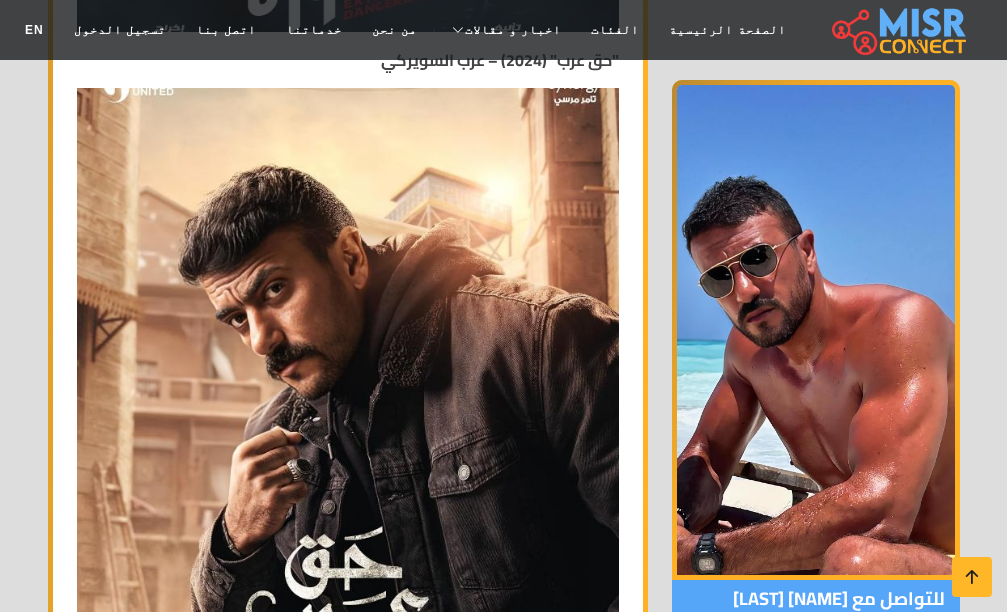 scroll, scrollTop: 3840, scrollLeft: 0, axis: vertical 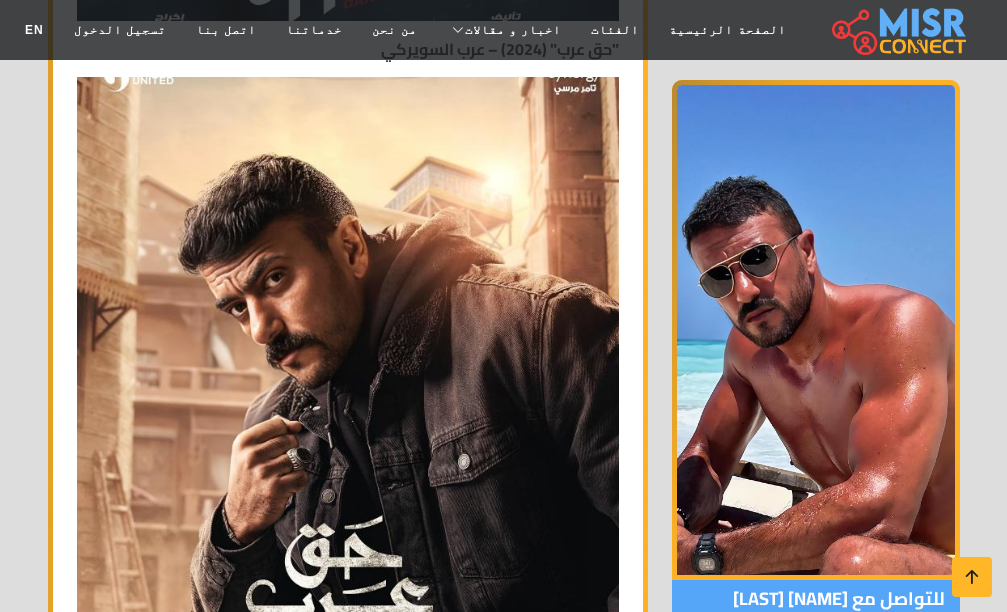 click at bounding box center [348, 416] 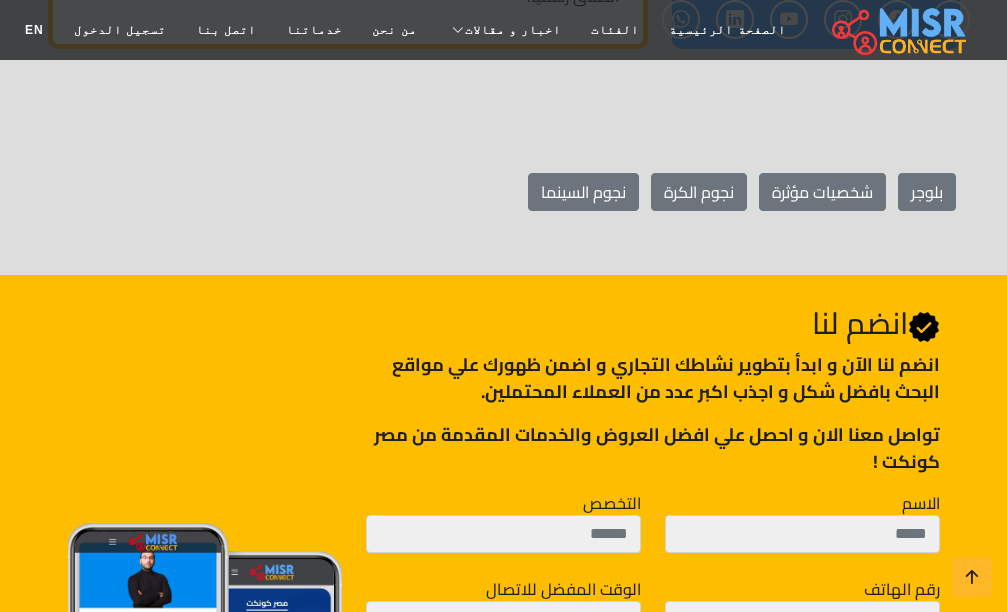 scroll, scrollTop: 7231, scrollLeft: 0, axis: vertical 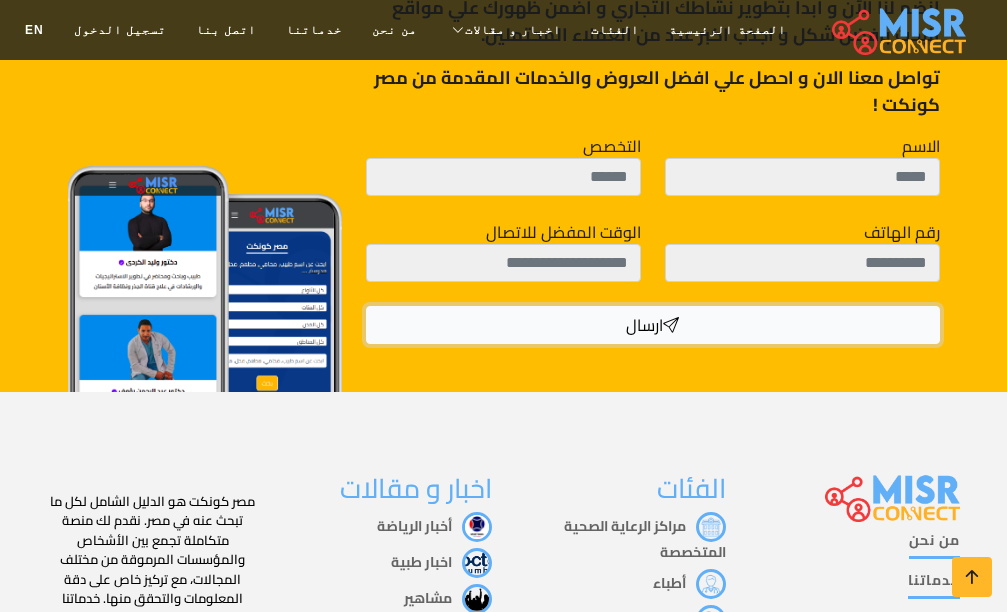 click 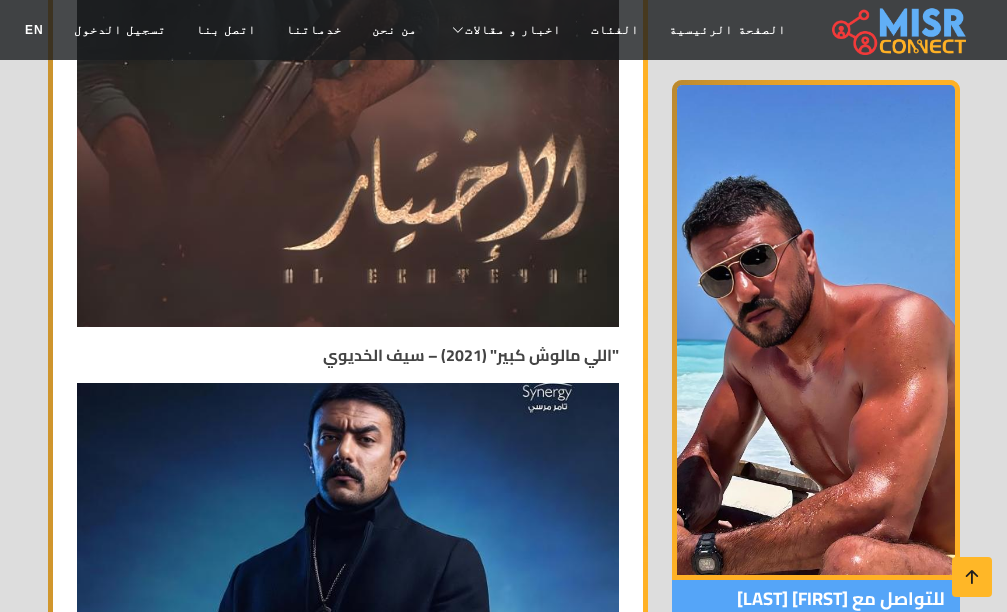 scroll, scrollTop: 7173, scrollLeft: 0, axis: vertical 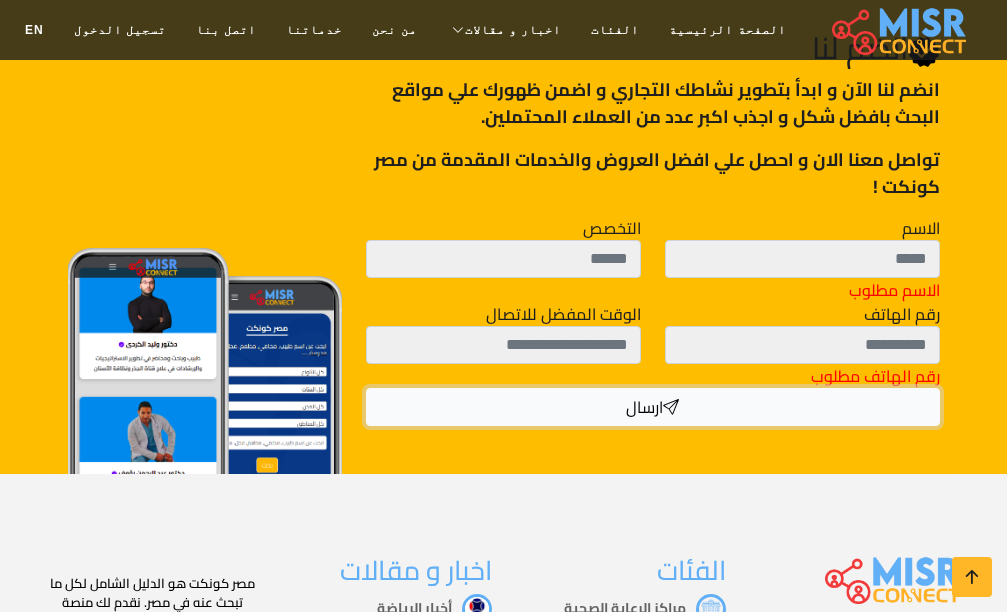 click at bounding box center [671, 407] 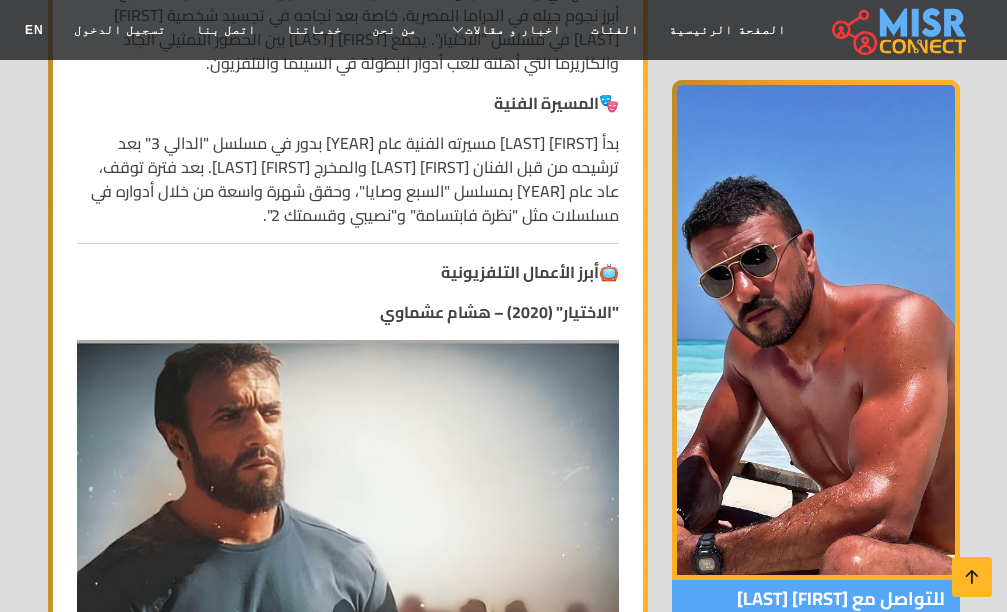 scroll, scrollTop: 7173, scrollLeft: 0, axis: vertical 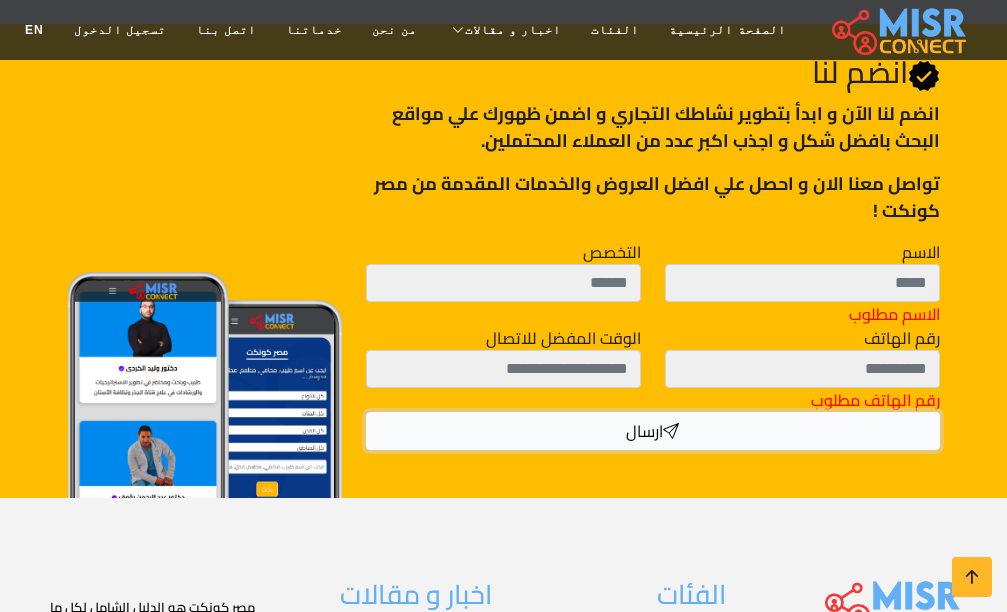 click on "ارسال" at bounding box center (652, 431) 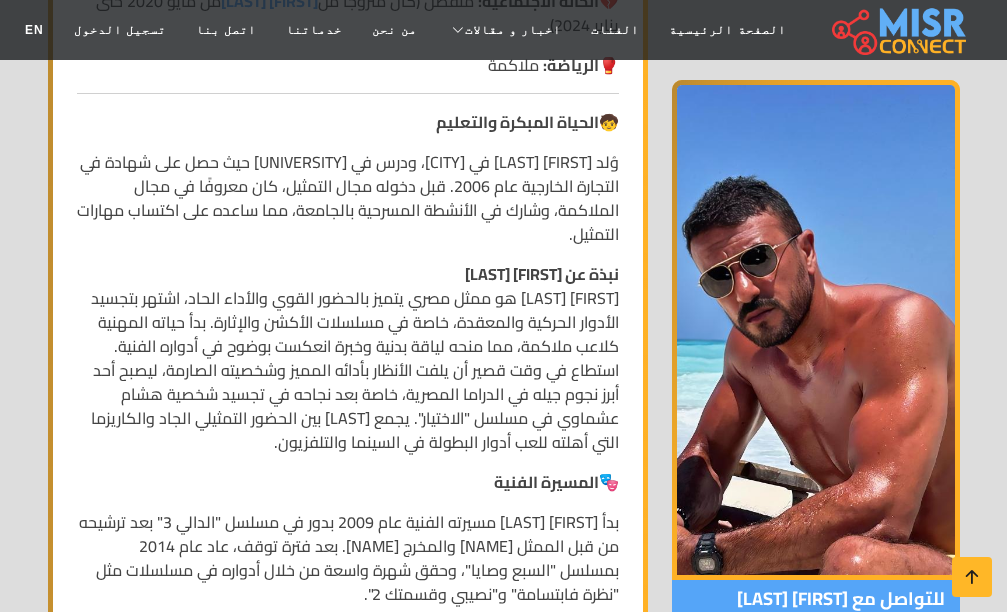 scroll, scrollTop: 7173, scrollLeft: 0, axis: vertical 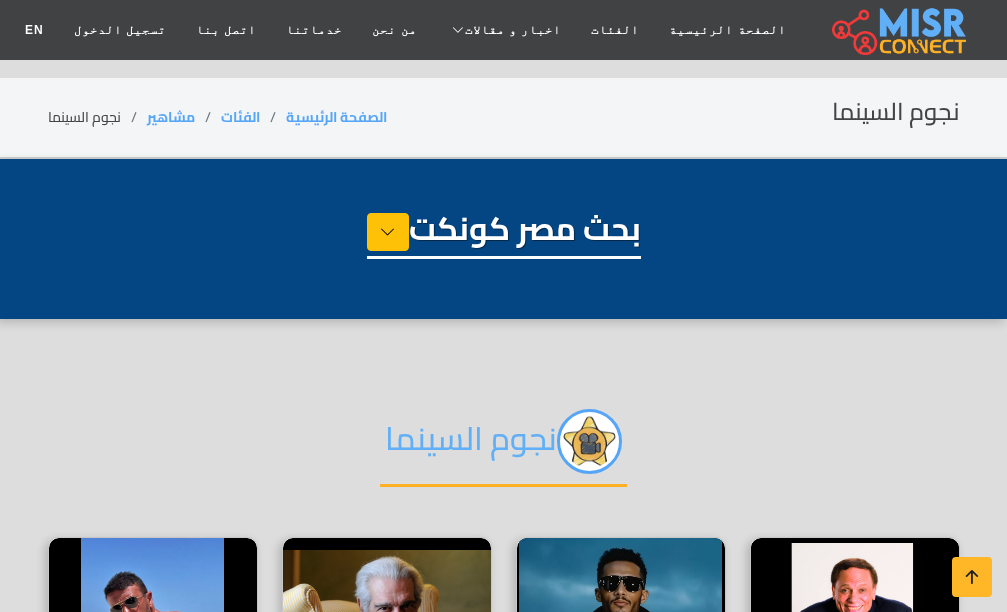 select on "**********" 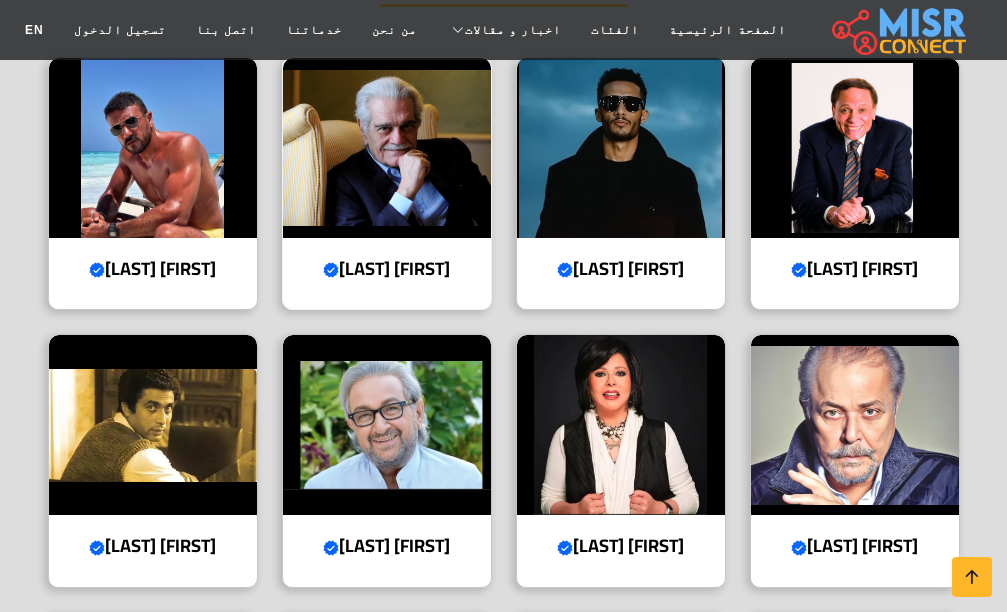 scroll, scrollTop: 480, scrollLeft: 0, axis: vertical 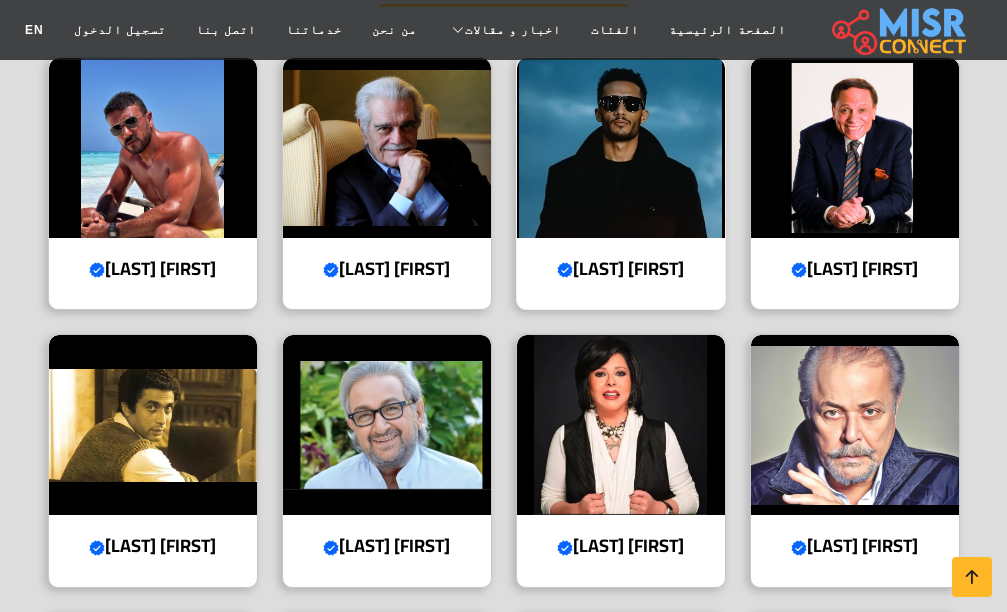 click at bounding box center [621, 148] 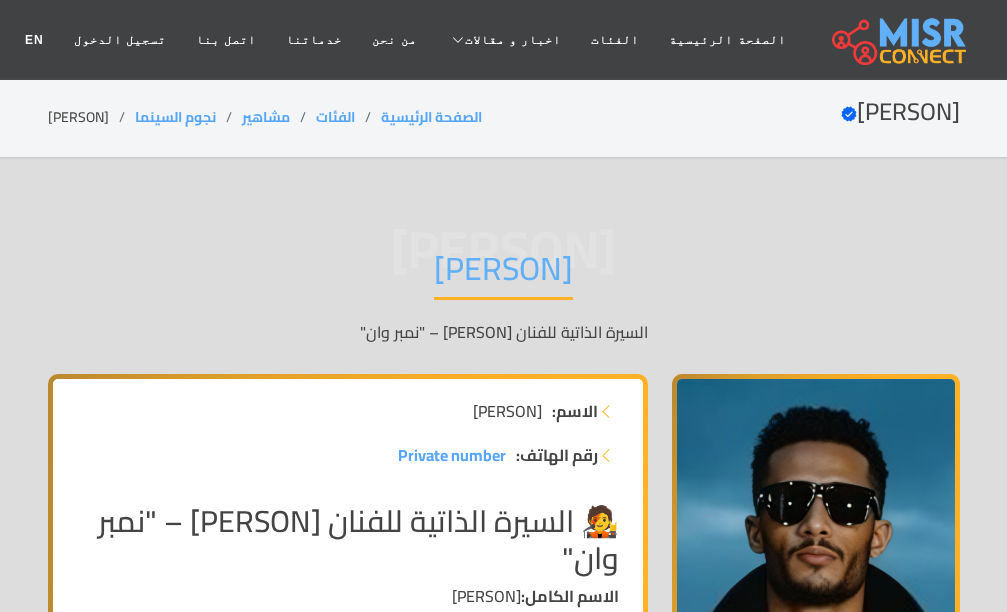 scroll, scrollTop: 0, scrollLeft: 0, axis: both 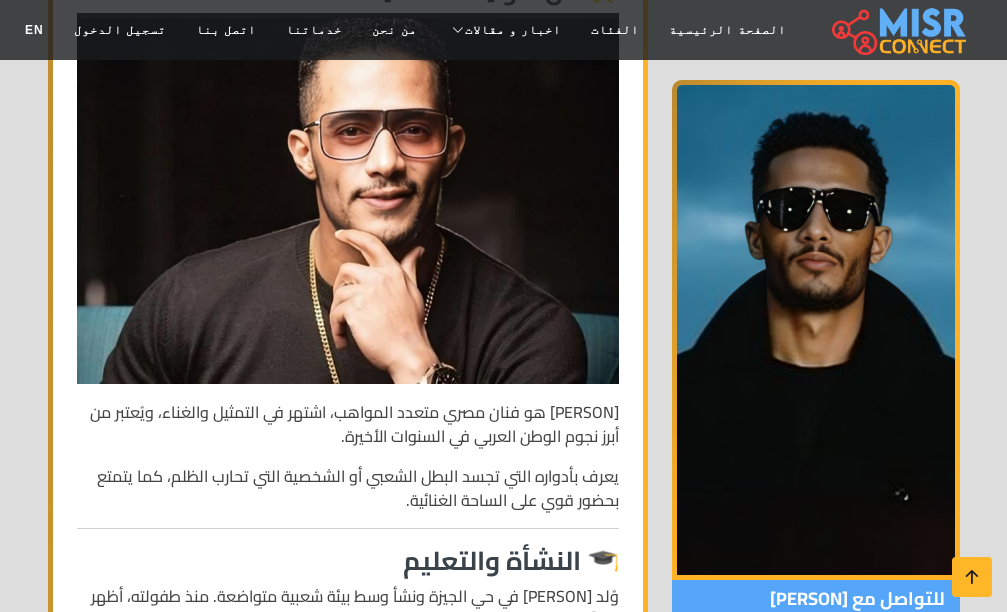 click at bounding box center (348, 198) 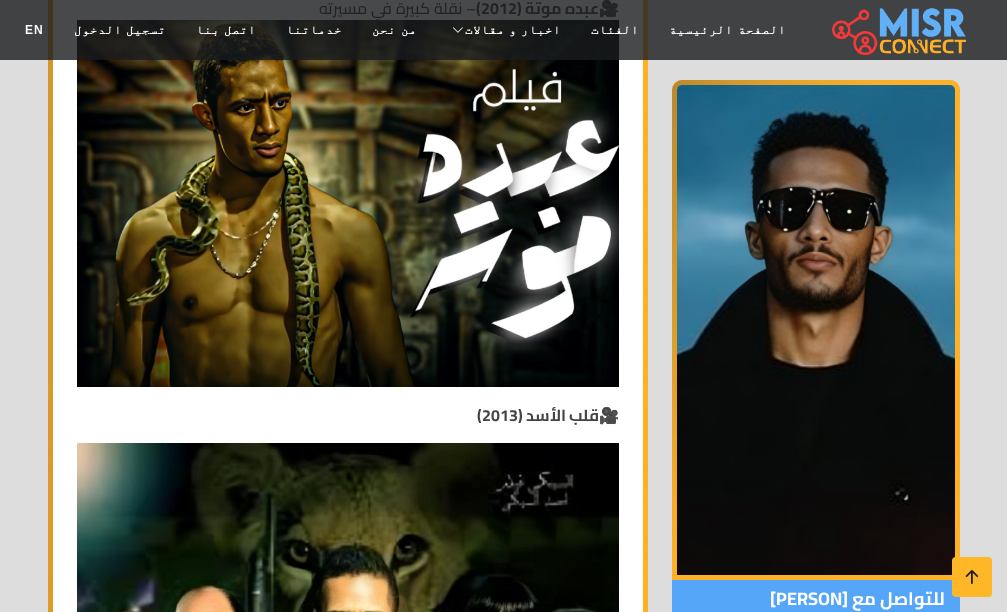 scroll, scrollTop: 1920, scrollLeft: 0, axis: vertical 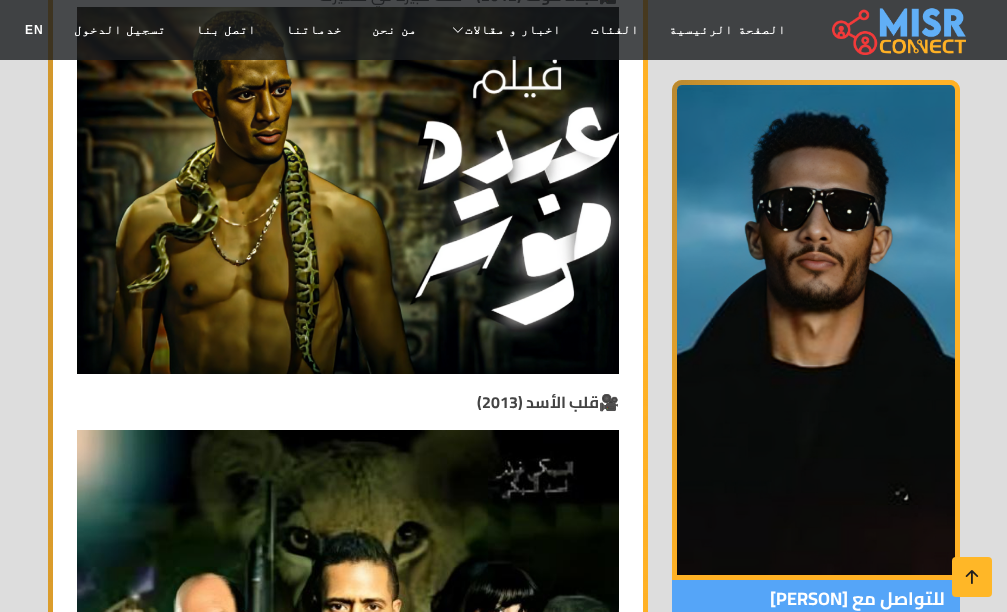 click at bounding box center [348, 190] 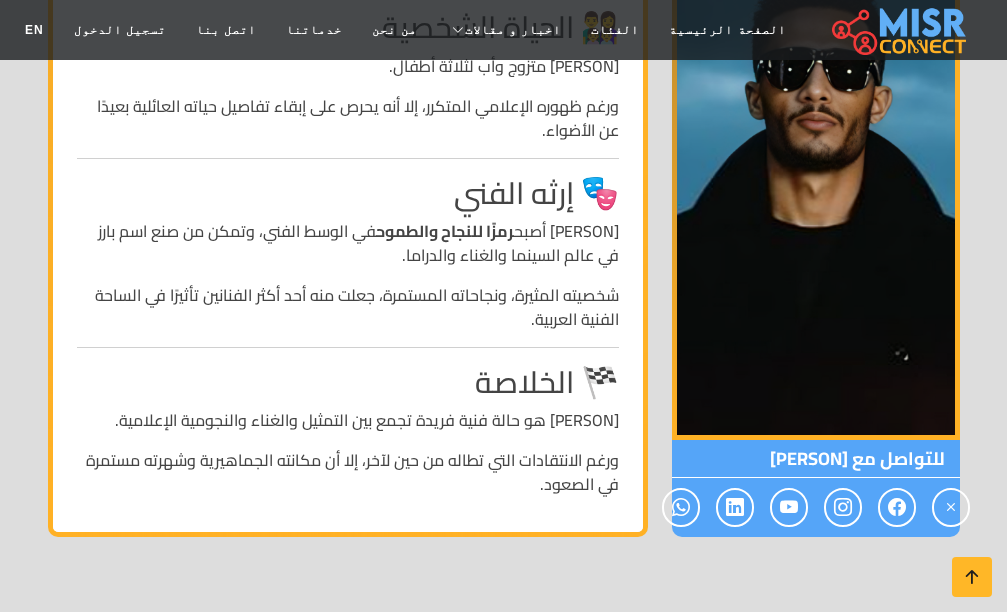 scroll, scrollTop: 4427, scrollLeft: 0, axis: vertical 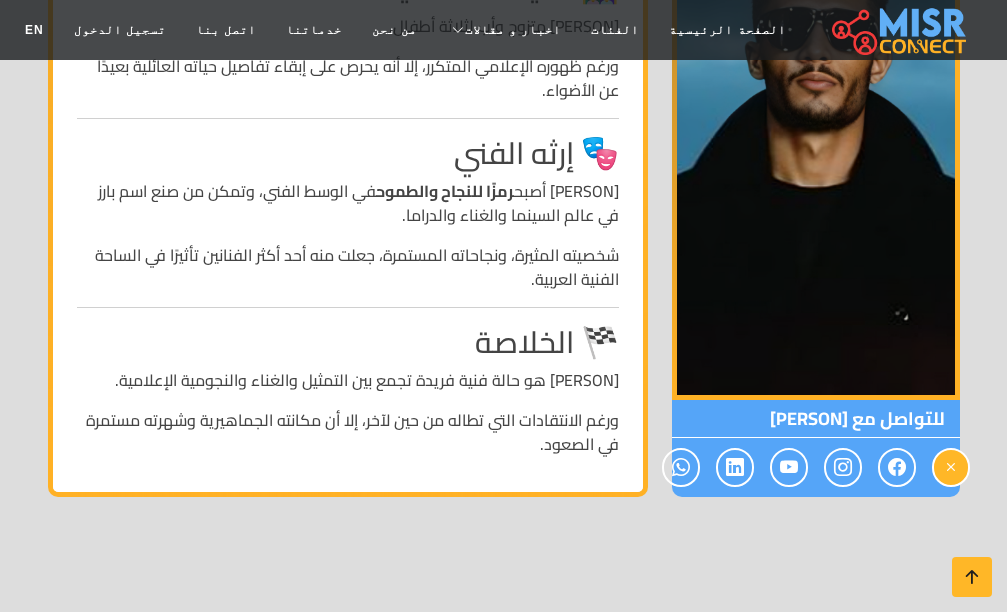 click at bounding box center [951, 467] 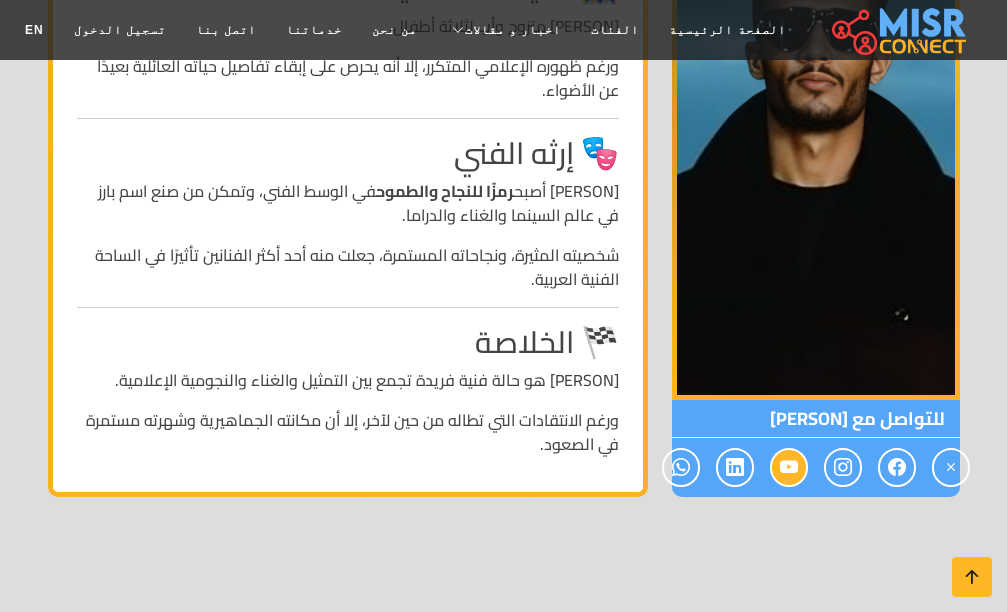 click at bounding box center [789, 467] 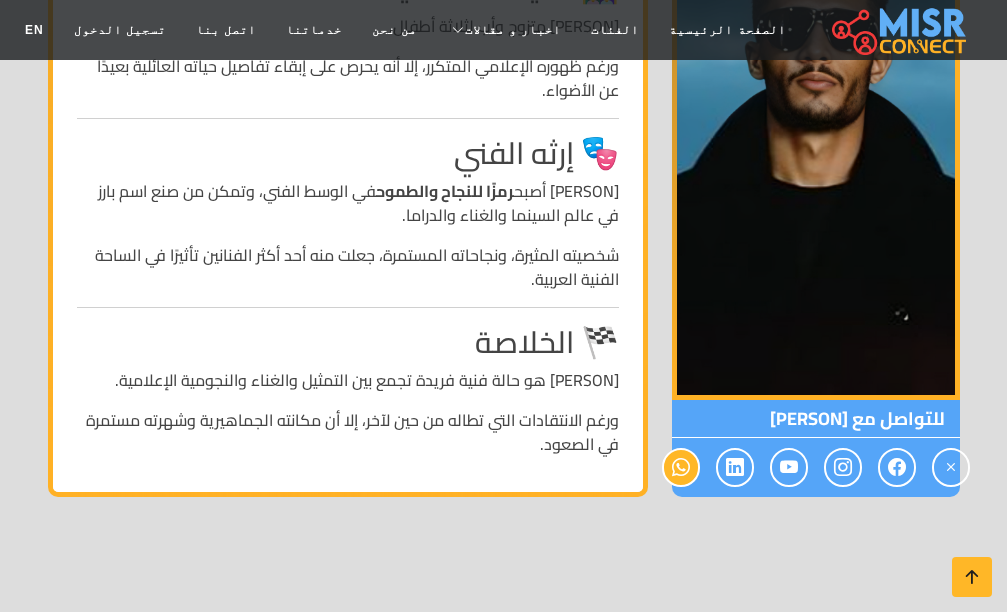 click at bounding box center (681, 467) 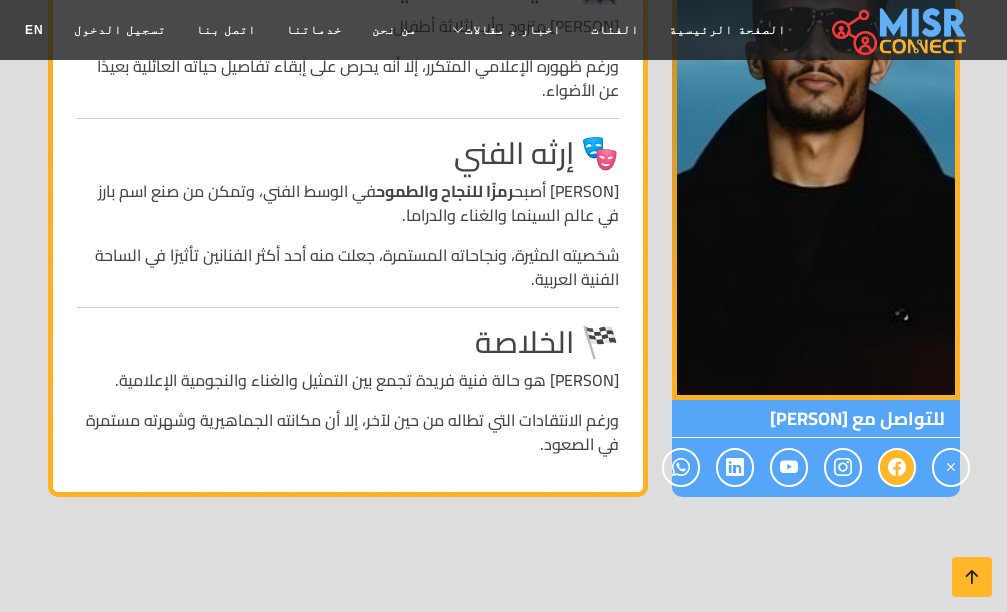 click at bounding box center [897, 467] 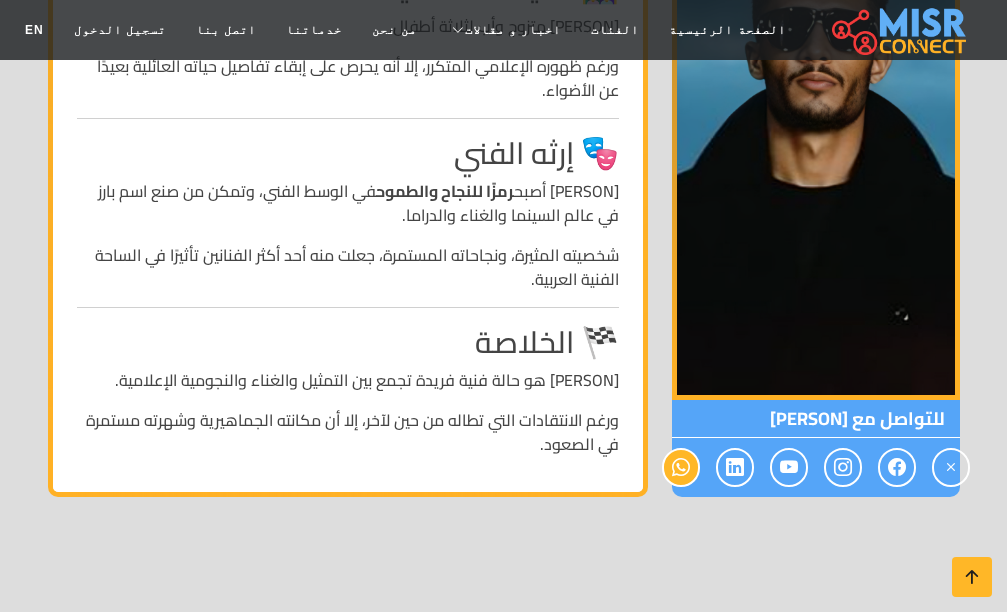 click at bounding box center [681, 467] 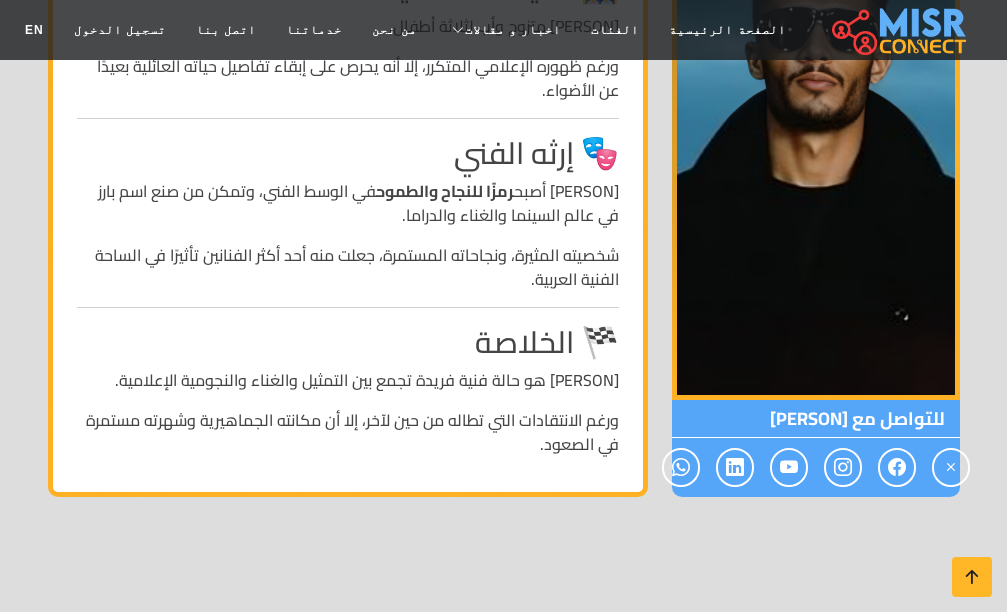 click on "ورغم الانتقادات التي تطاله من حين لآخر، إلا أن مكانته الجماهيرية وشهرته مستمرة في الصعود." at bounding box center (348, 432) 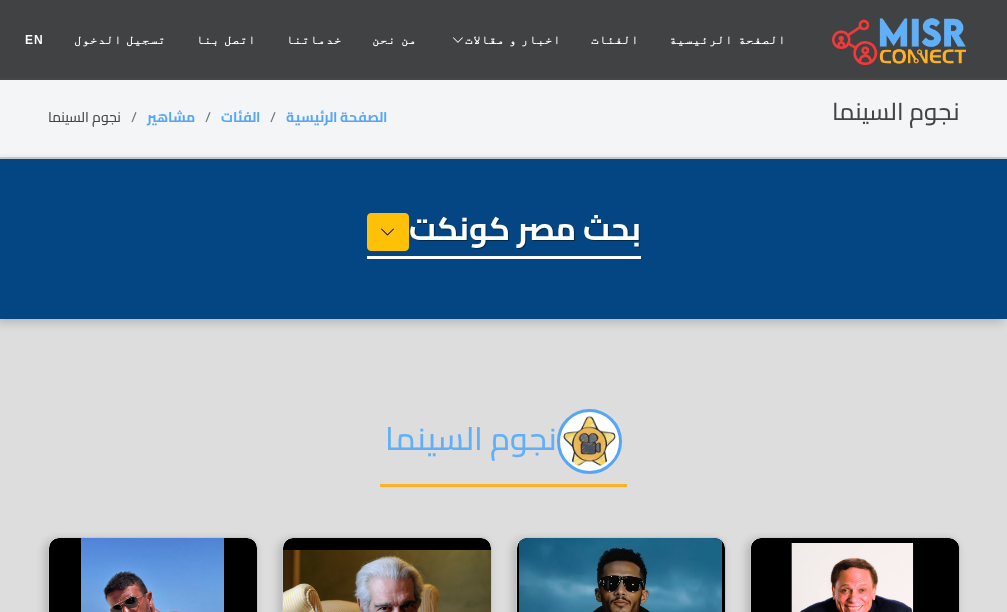 select on "**********" 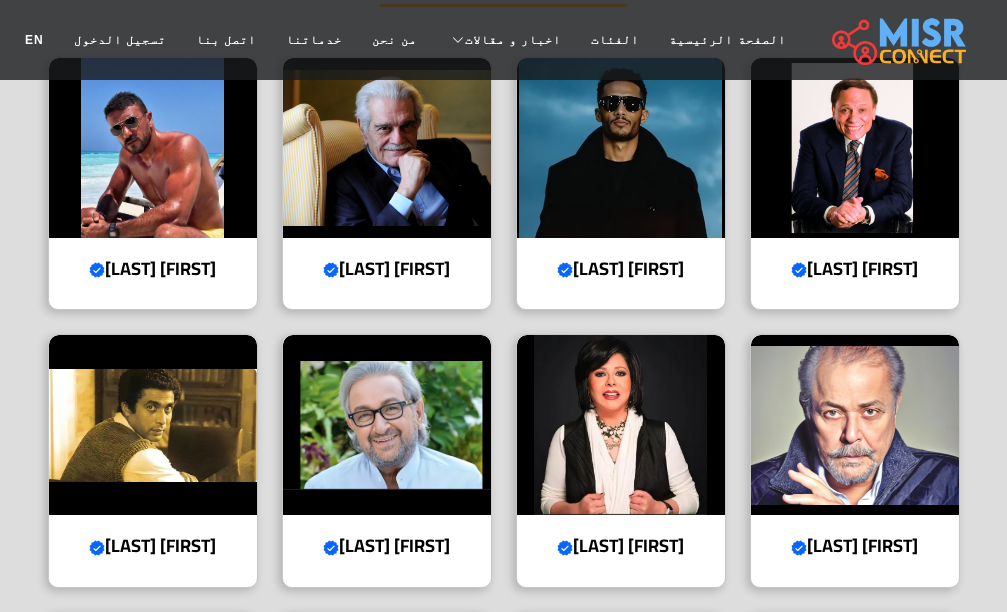 scroll, scrollTop: 480, scrollLeft: 0, axis: vertical 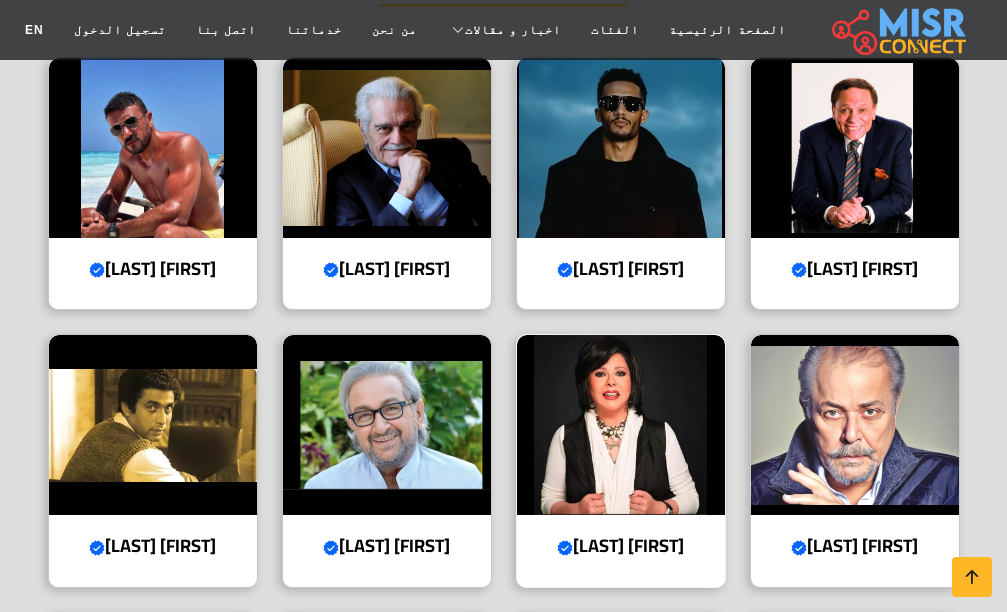 click at bounding box center [621, 425] 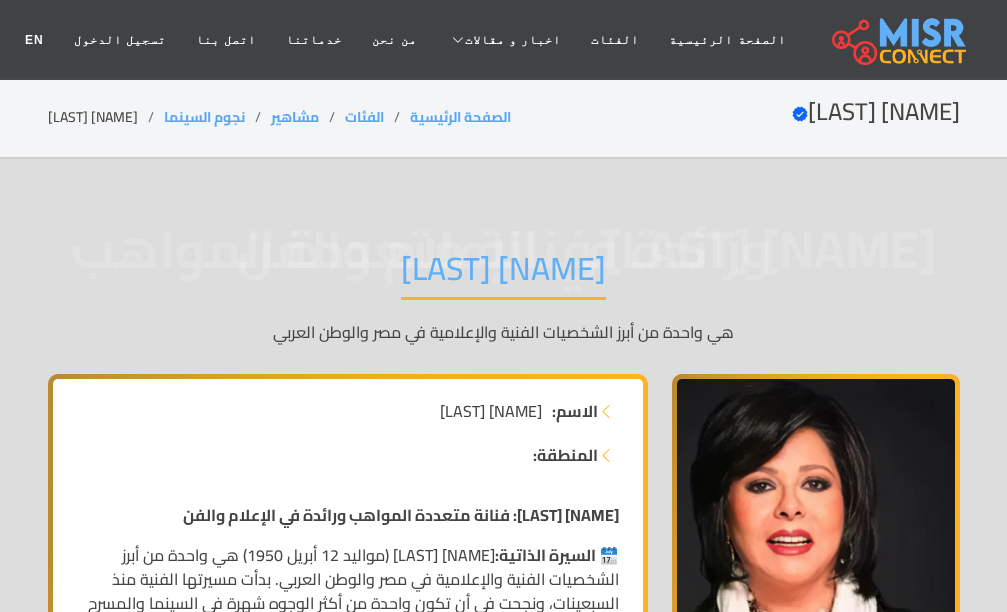 scroll, scrollTop: 0, scrollLeft: 0, axis: both 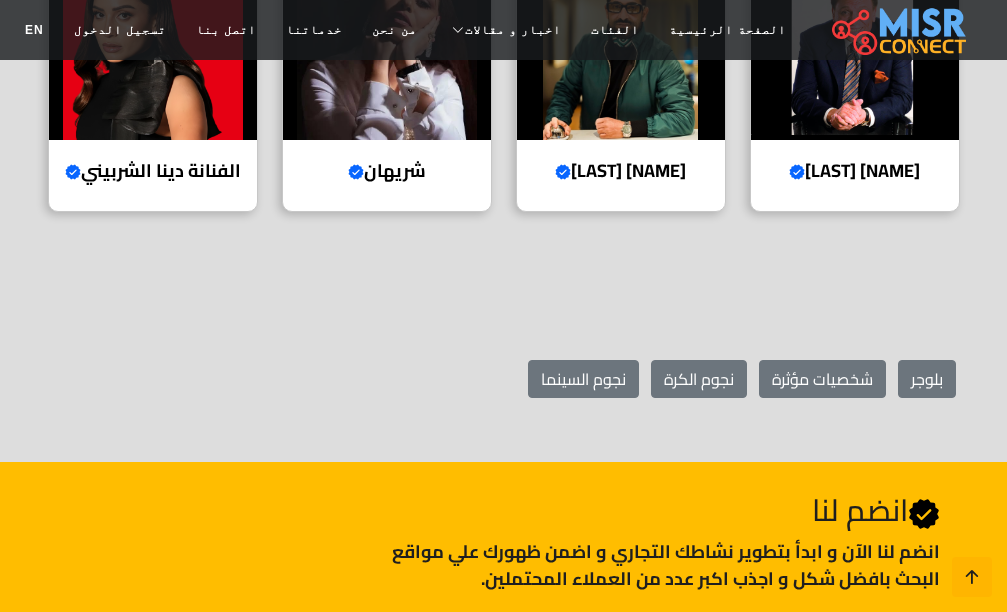 click at bounding box center [972, 577] 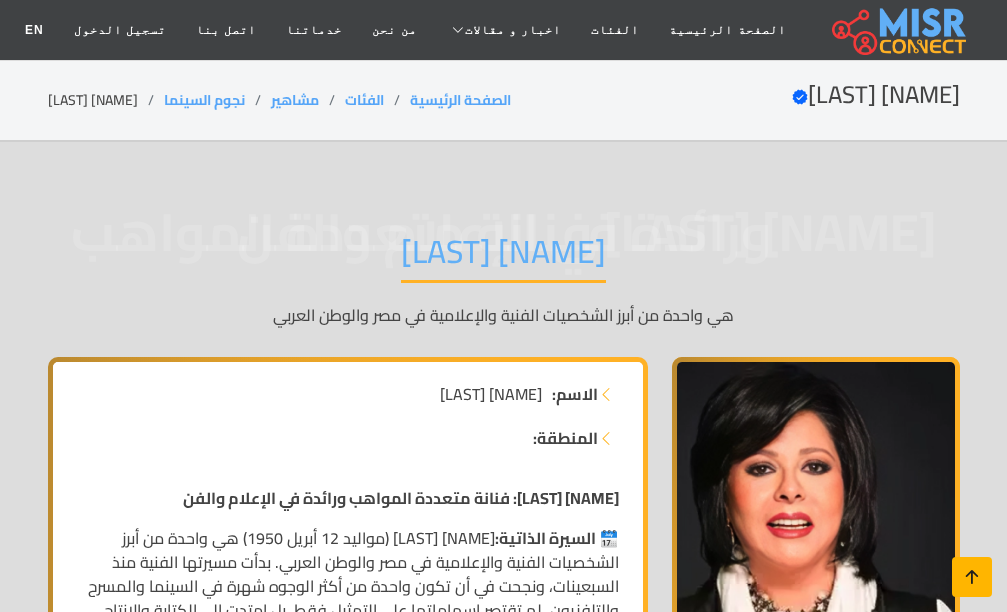 scroll, scrollTop: 0, scrollLeft: 0, axis: both 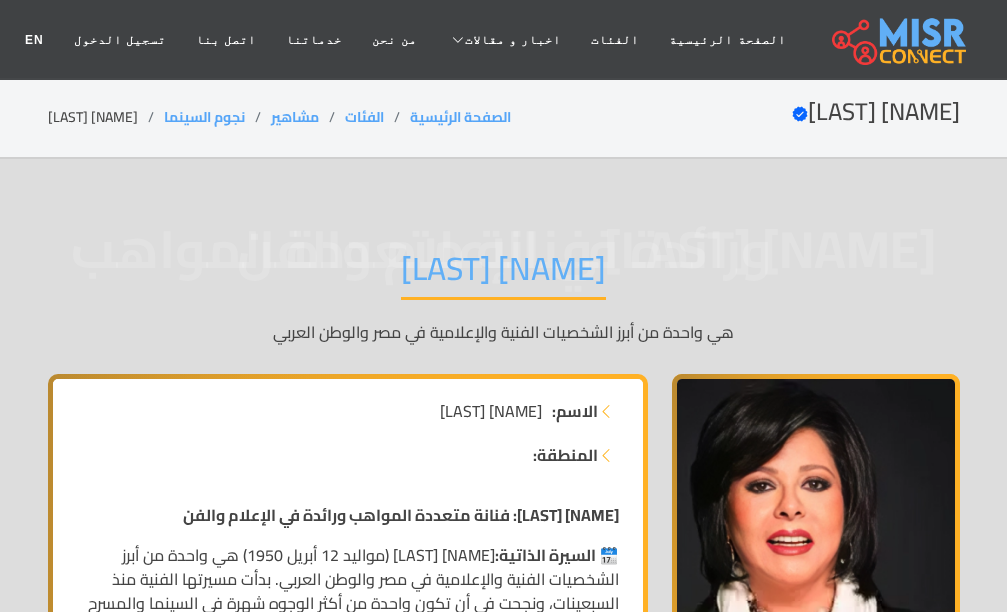 click at bounding box center (606, 455) 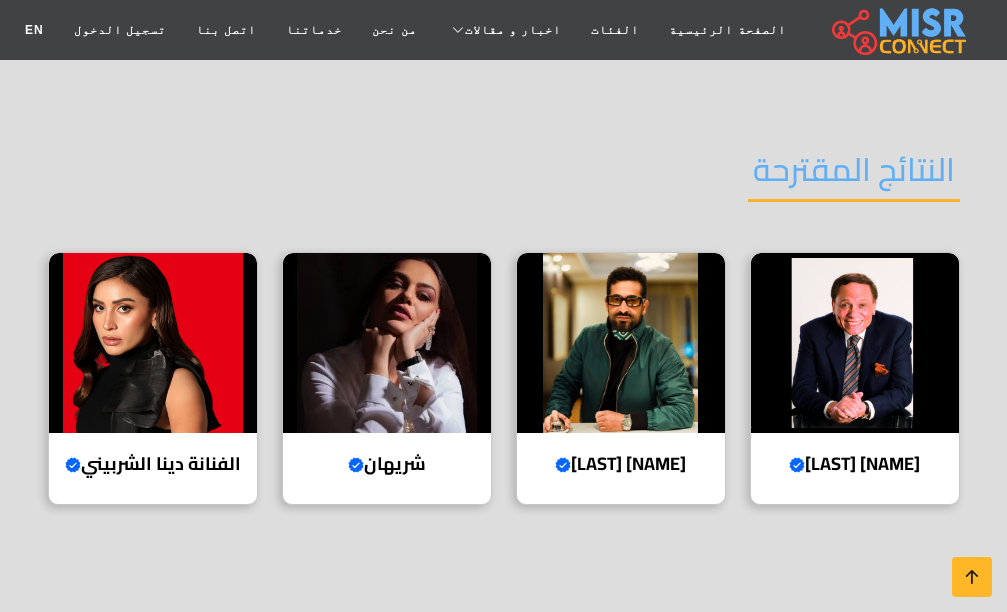 scroll, scrollTop: 3840, scrollLeft: 0, axis: vertical 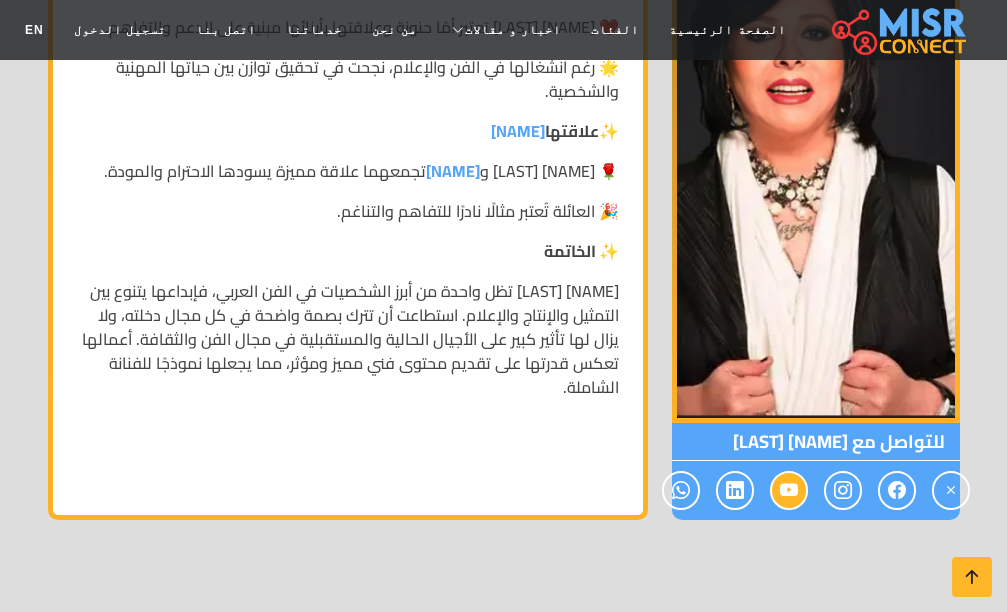click at bounding box center [789, 490] 